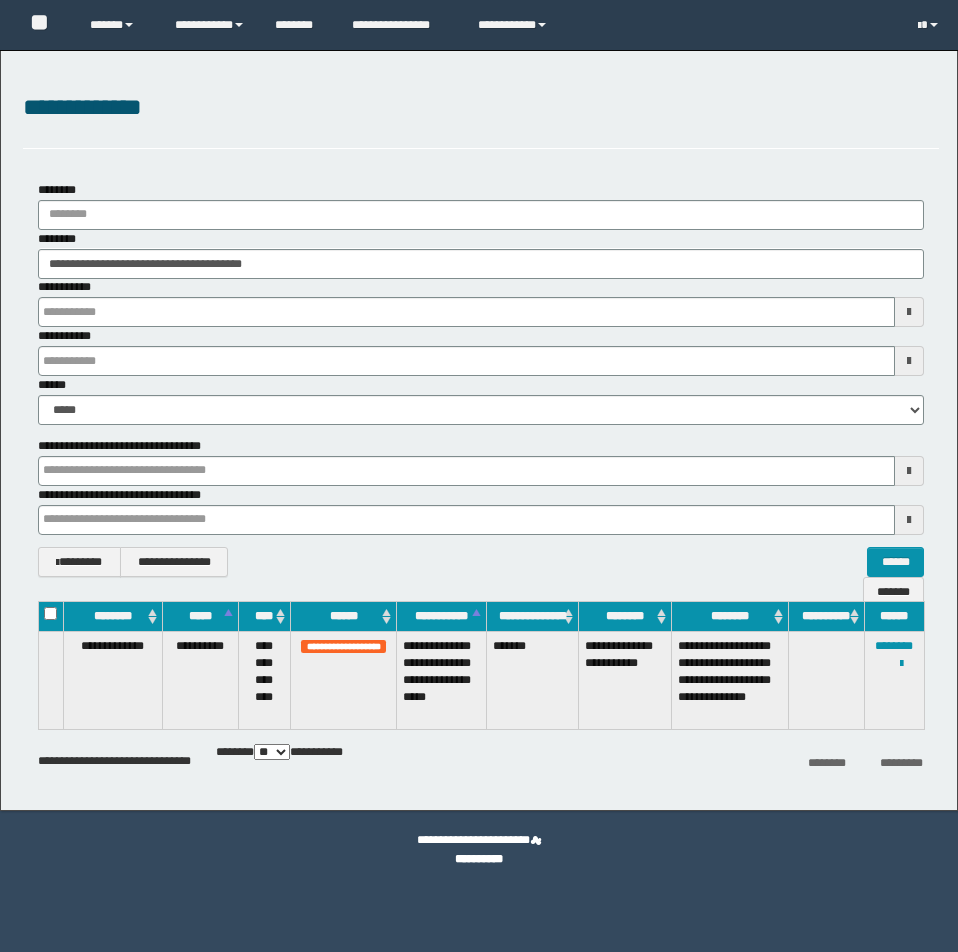 scroll, scrollTop: 0, scrollLeft: 0, axis: both 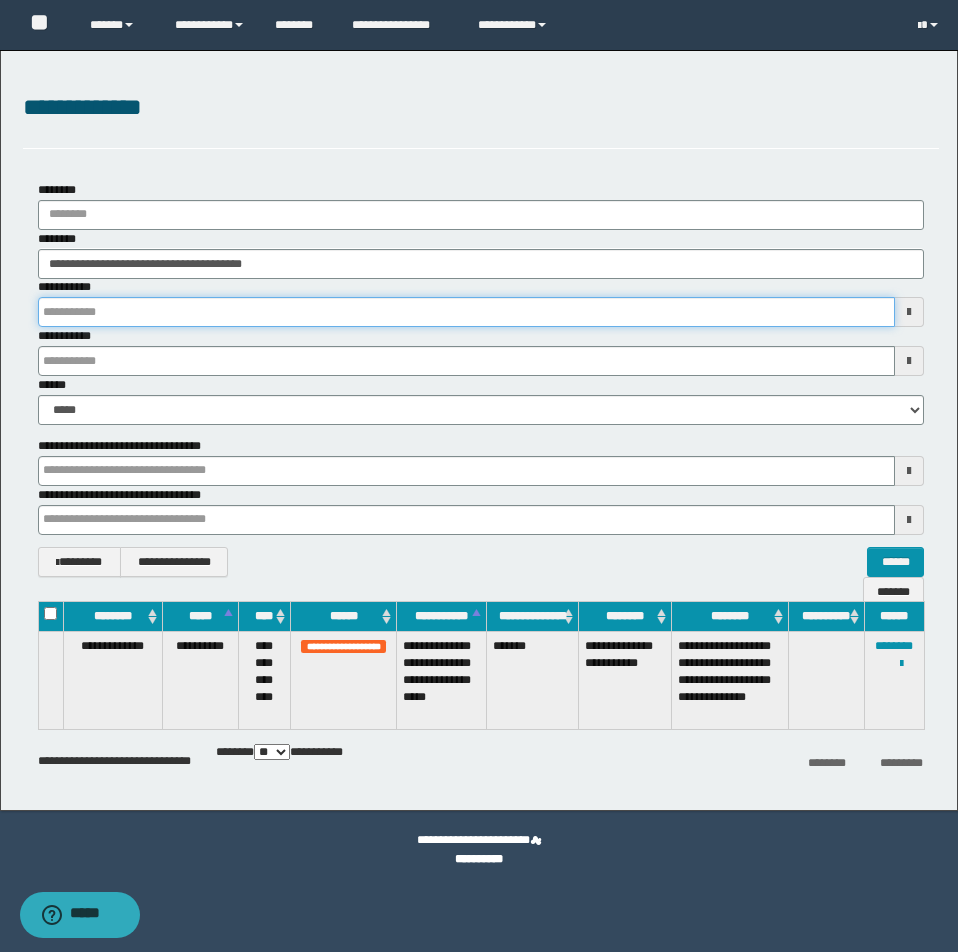 click on "**********" at bounding box center (466, 312) 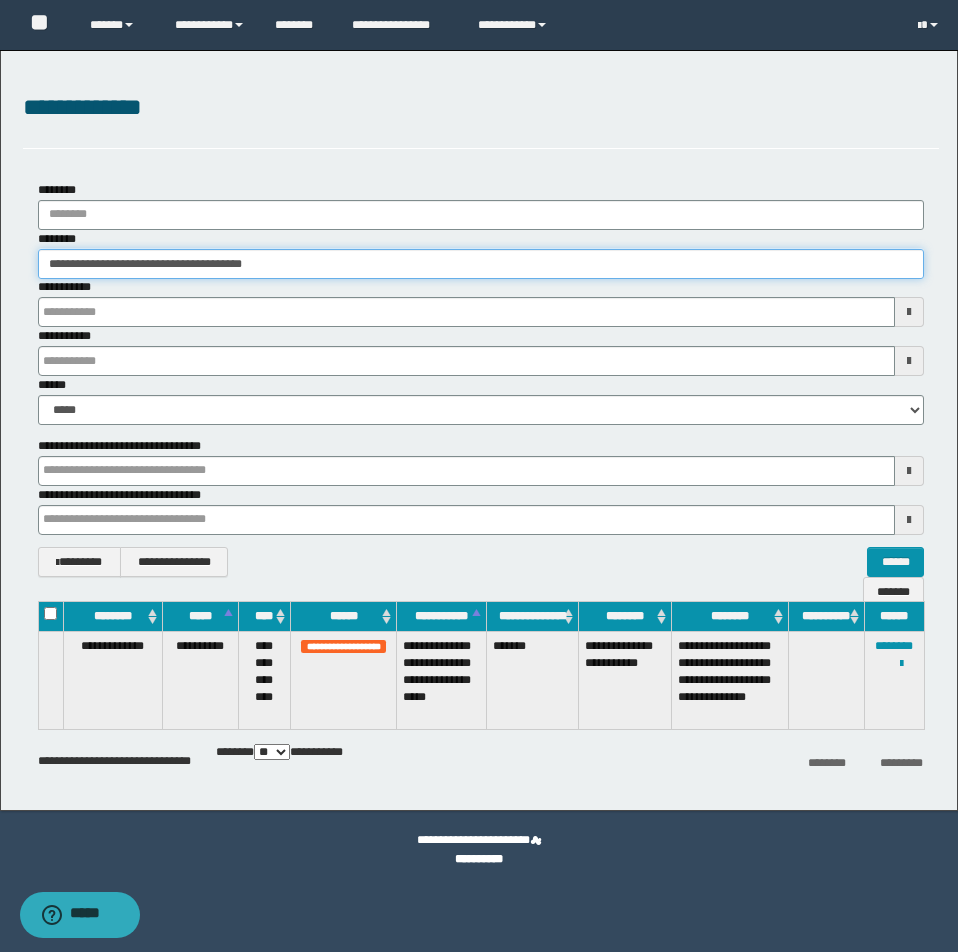 click on "**********" at bounding box center [481, 264] 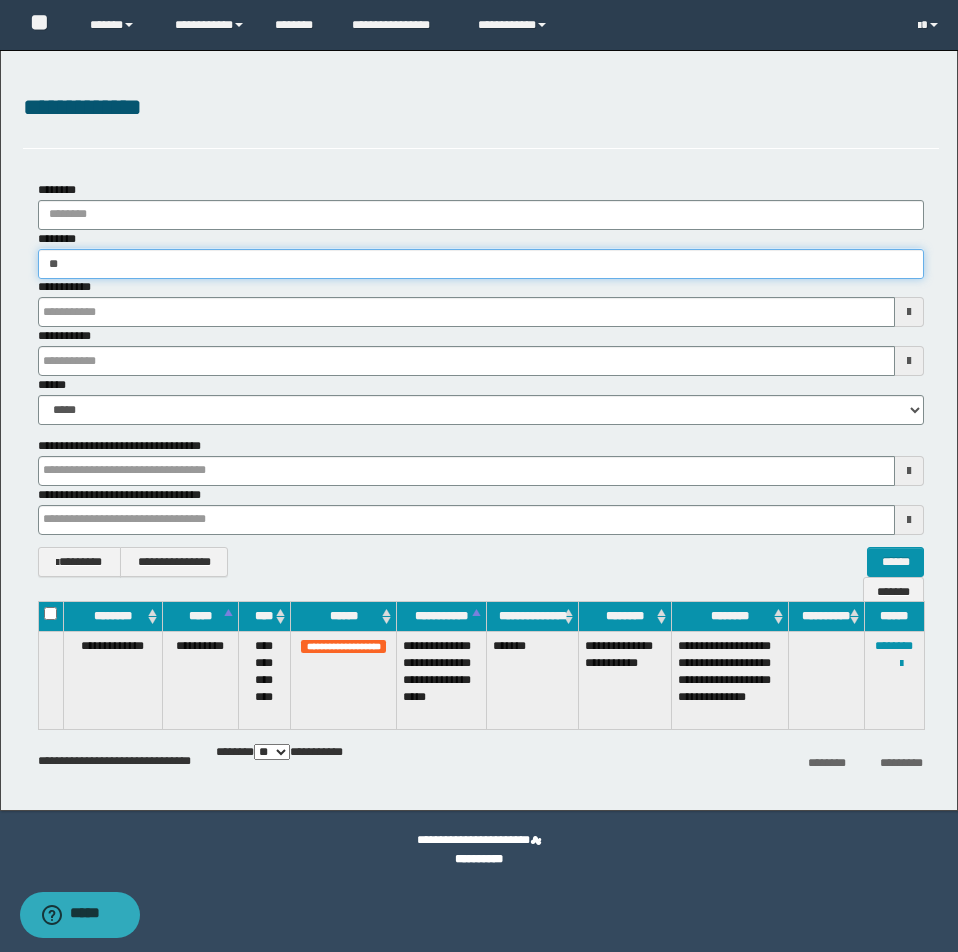 type on "*" 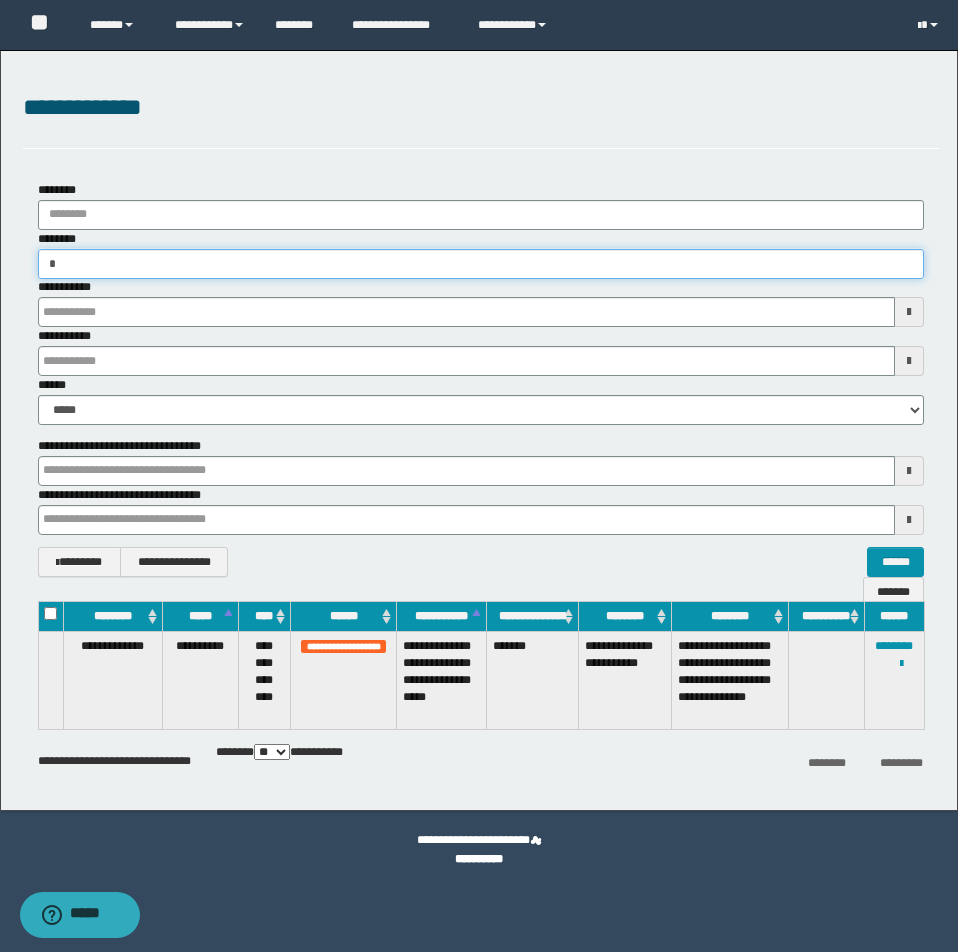 type on "**" 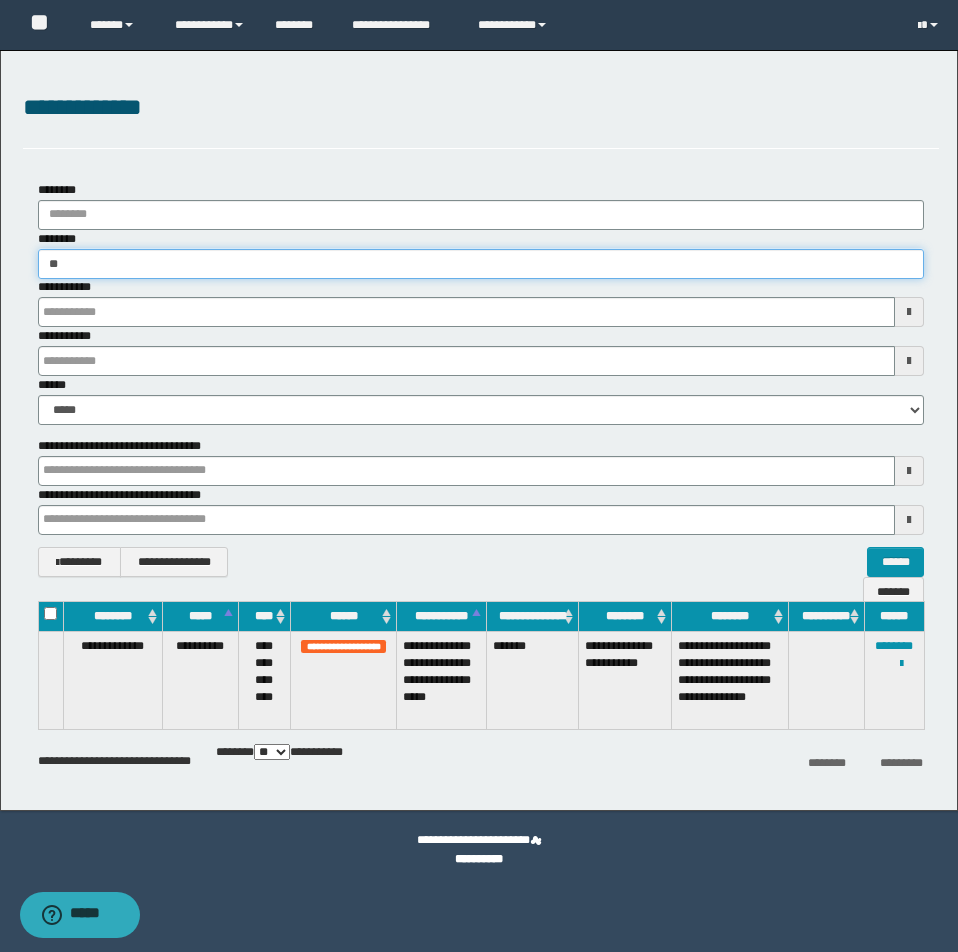 type on "**" 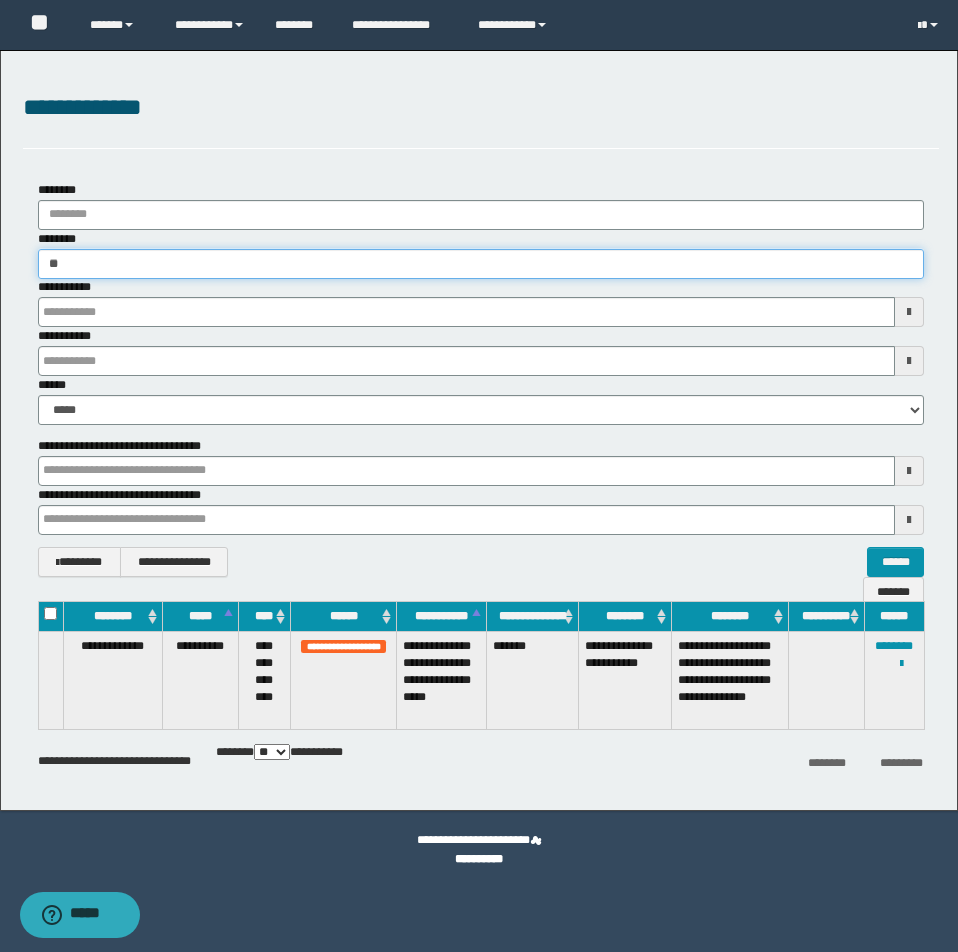 type 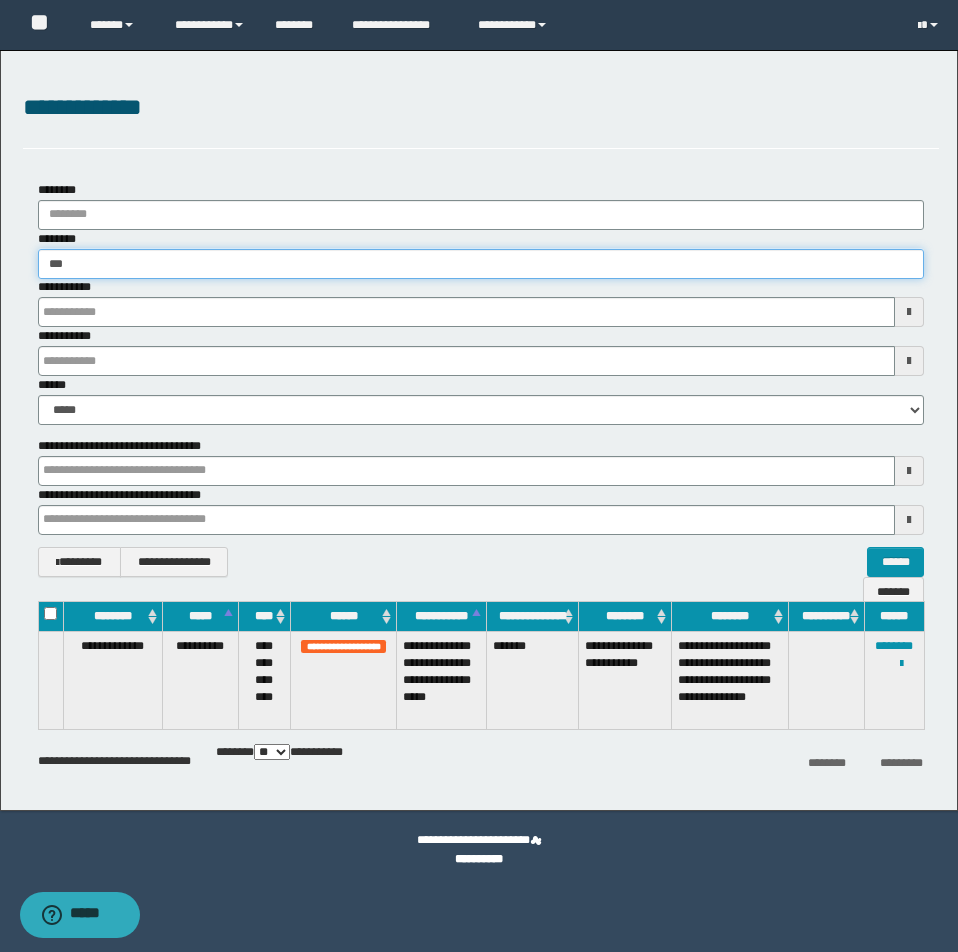 type on "***" 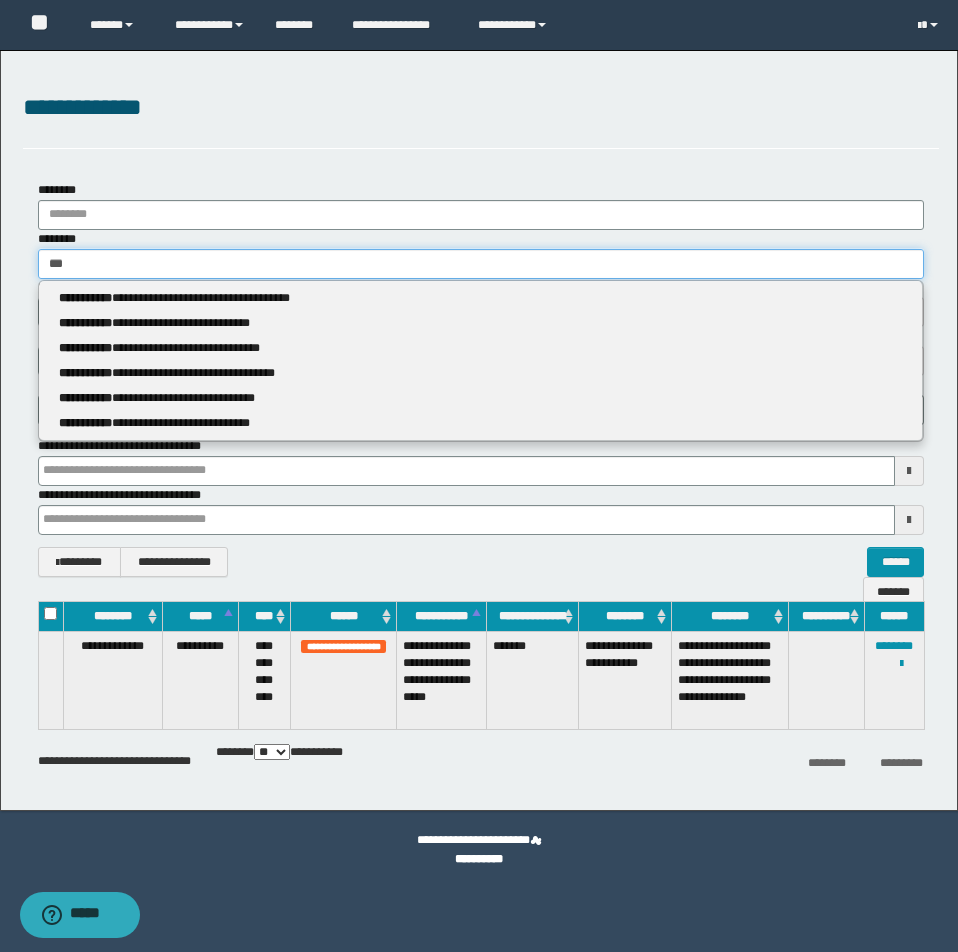 type 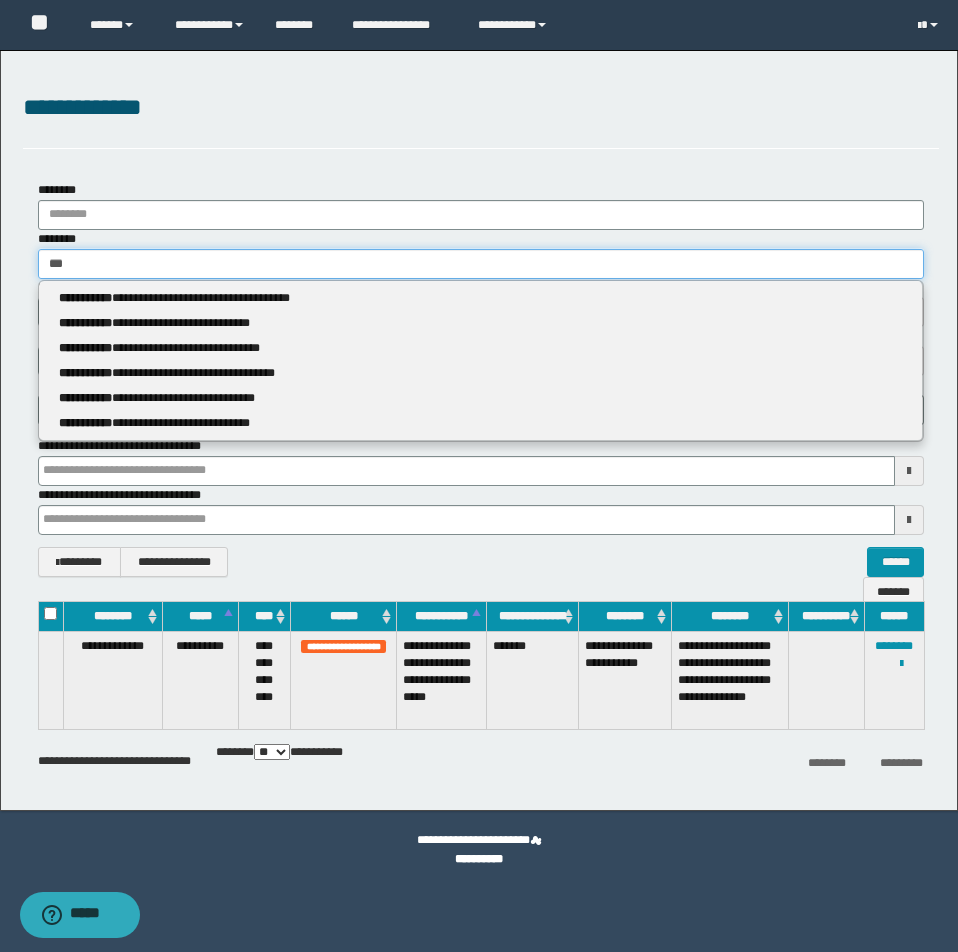 type on "****" 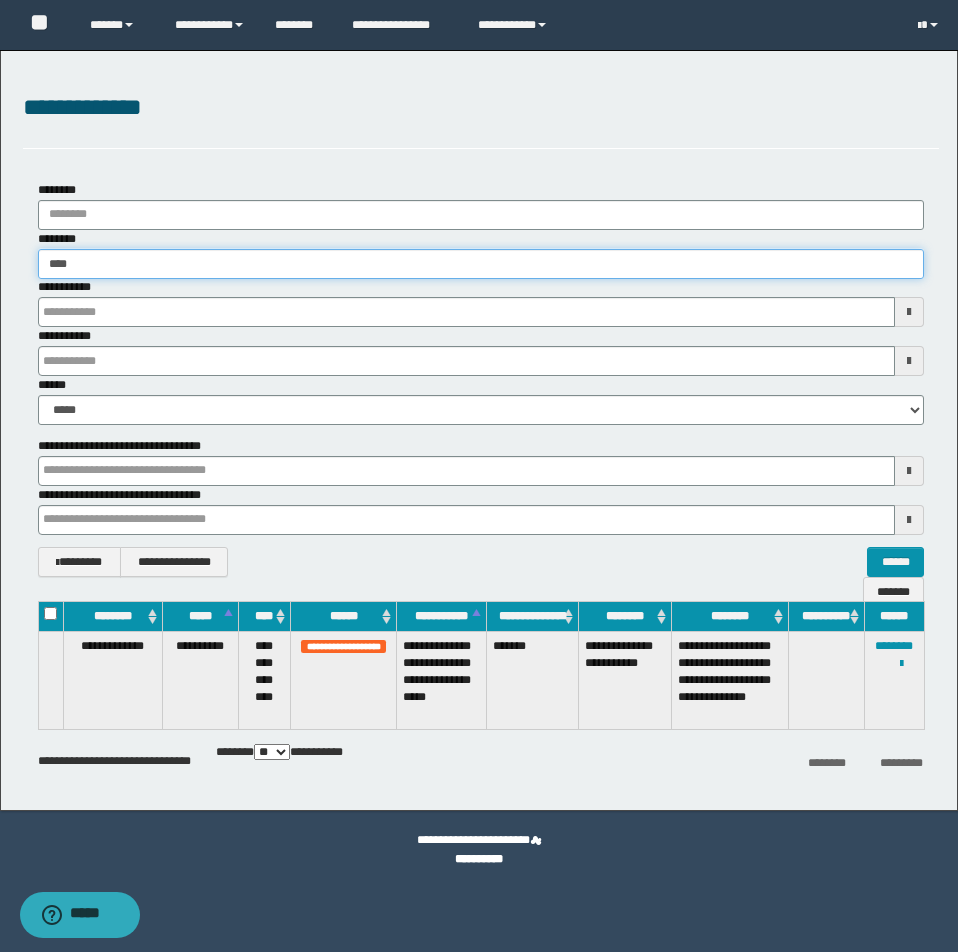 type on "****" 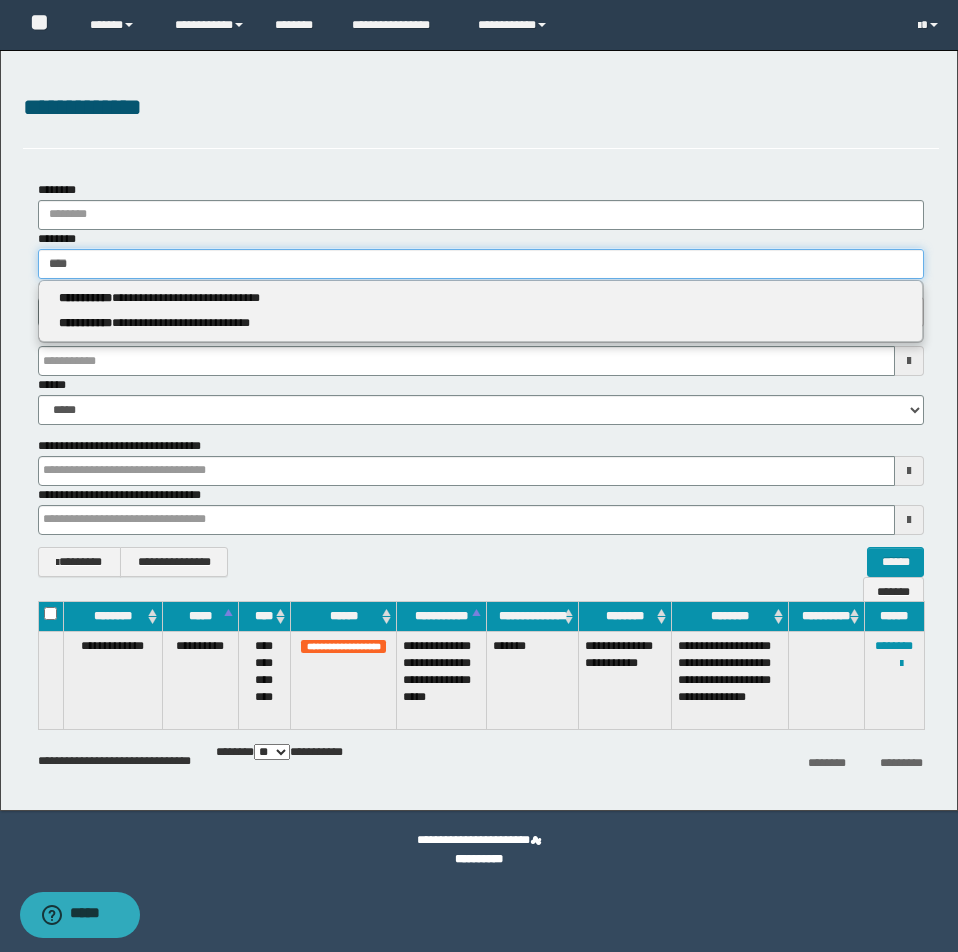 type 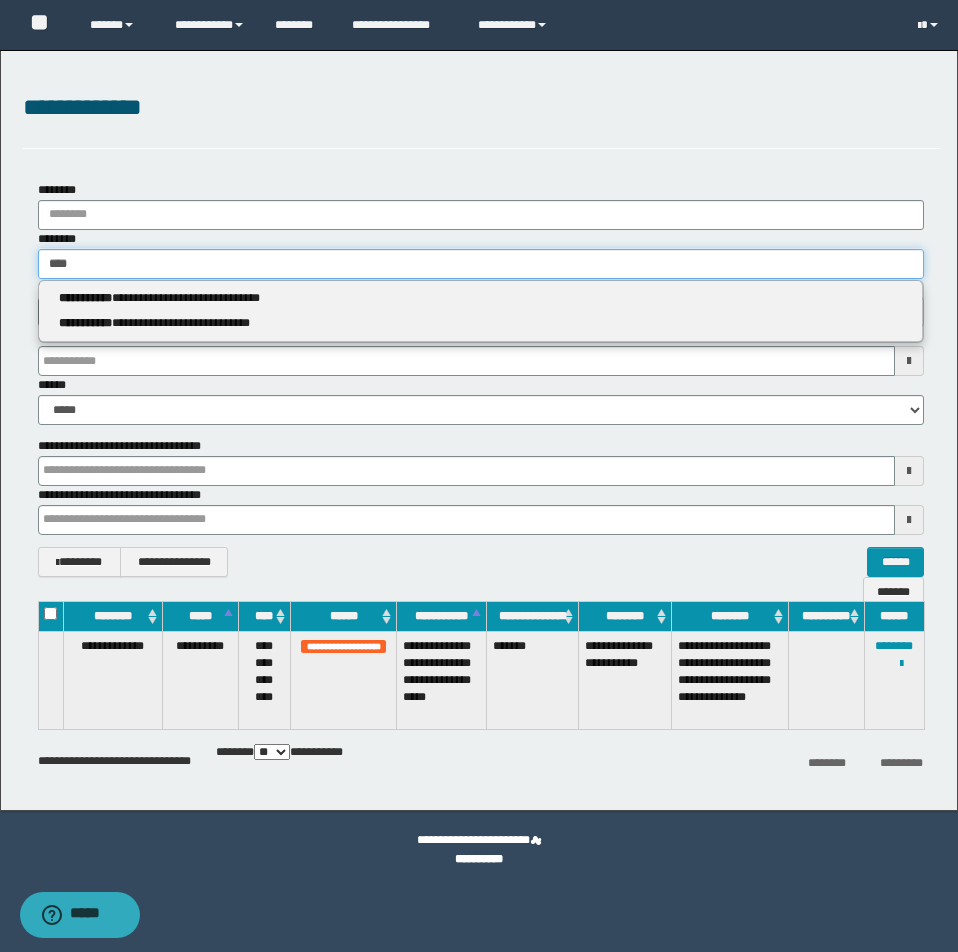 type on "*****" 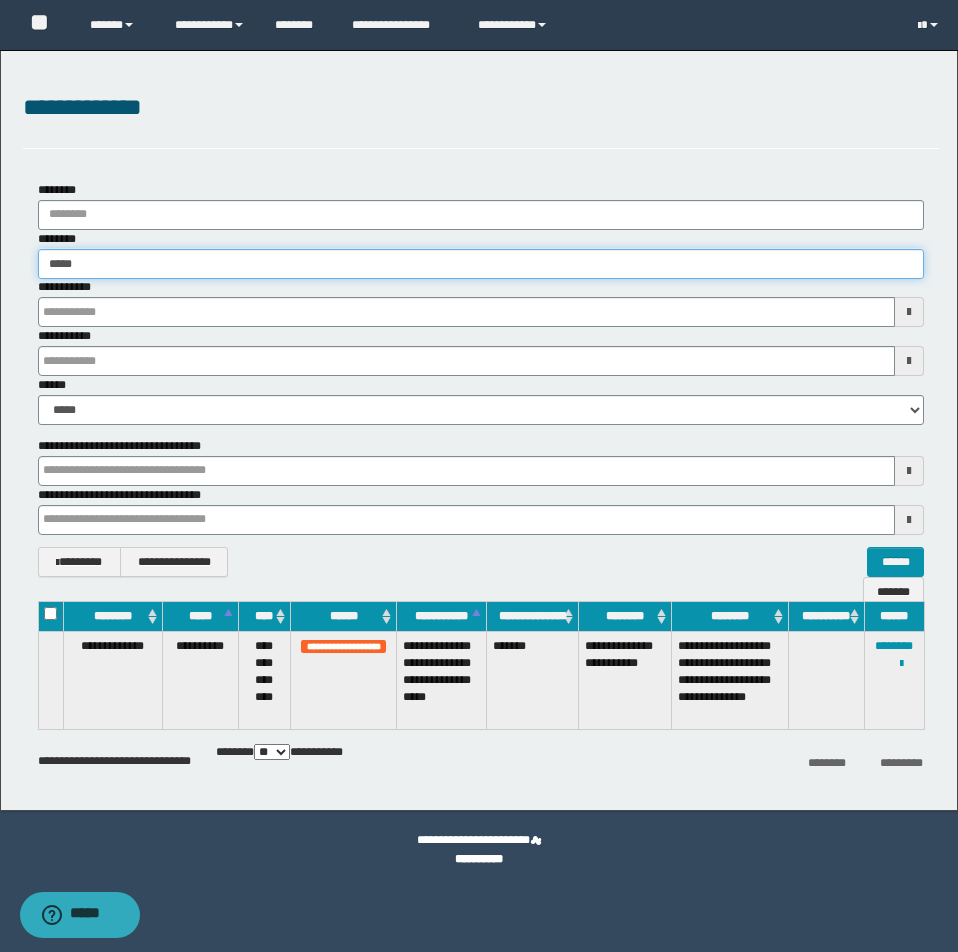 type on "*****" 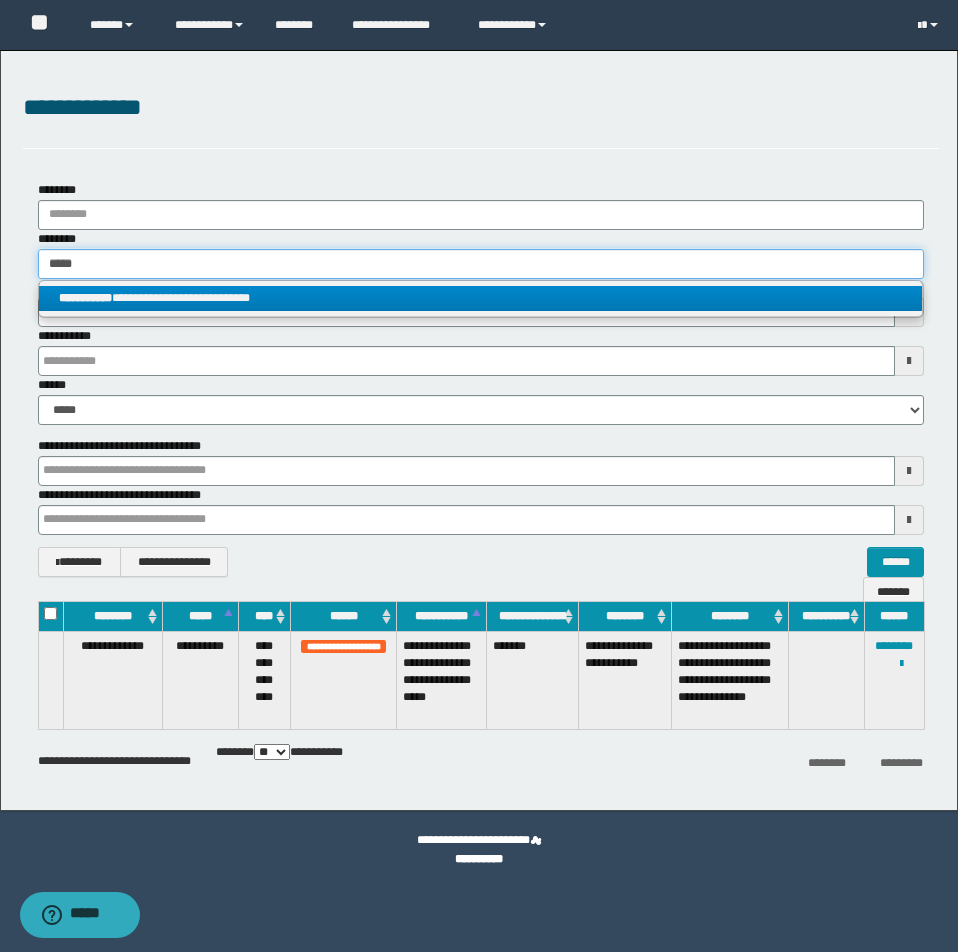 type on "*****" 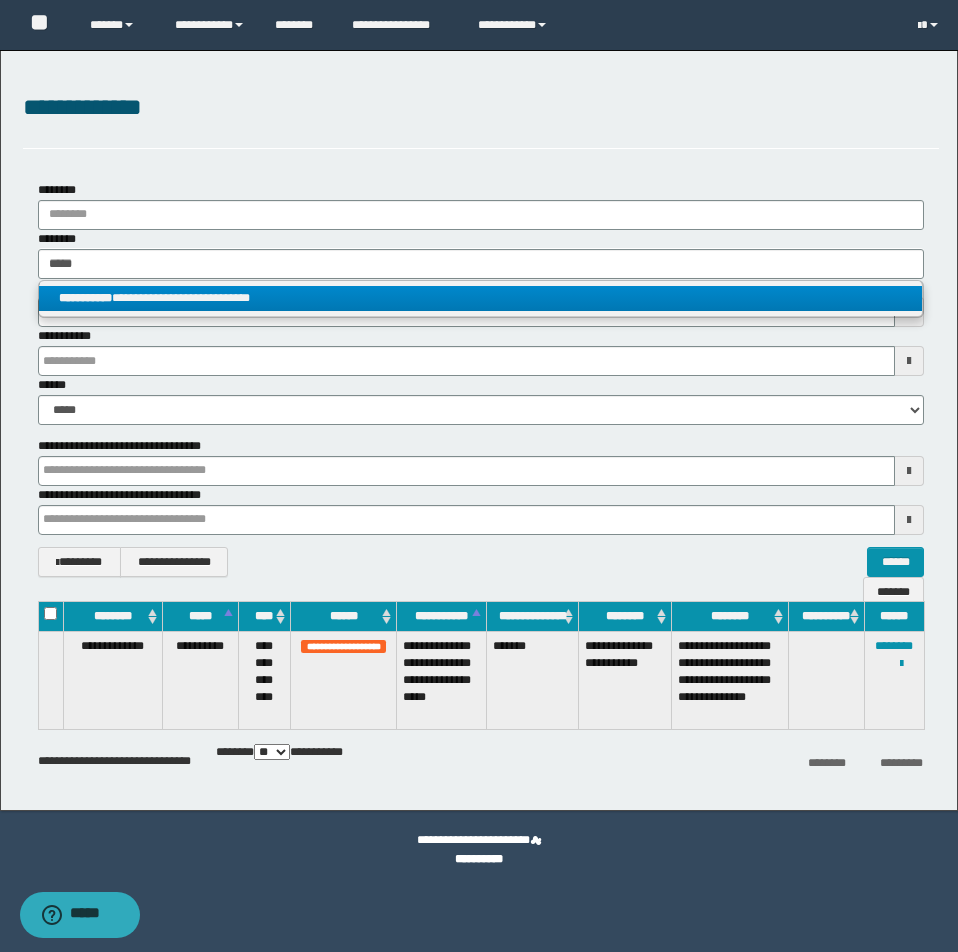 click on "**********" at bounding box center (480, 298) 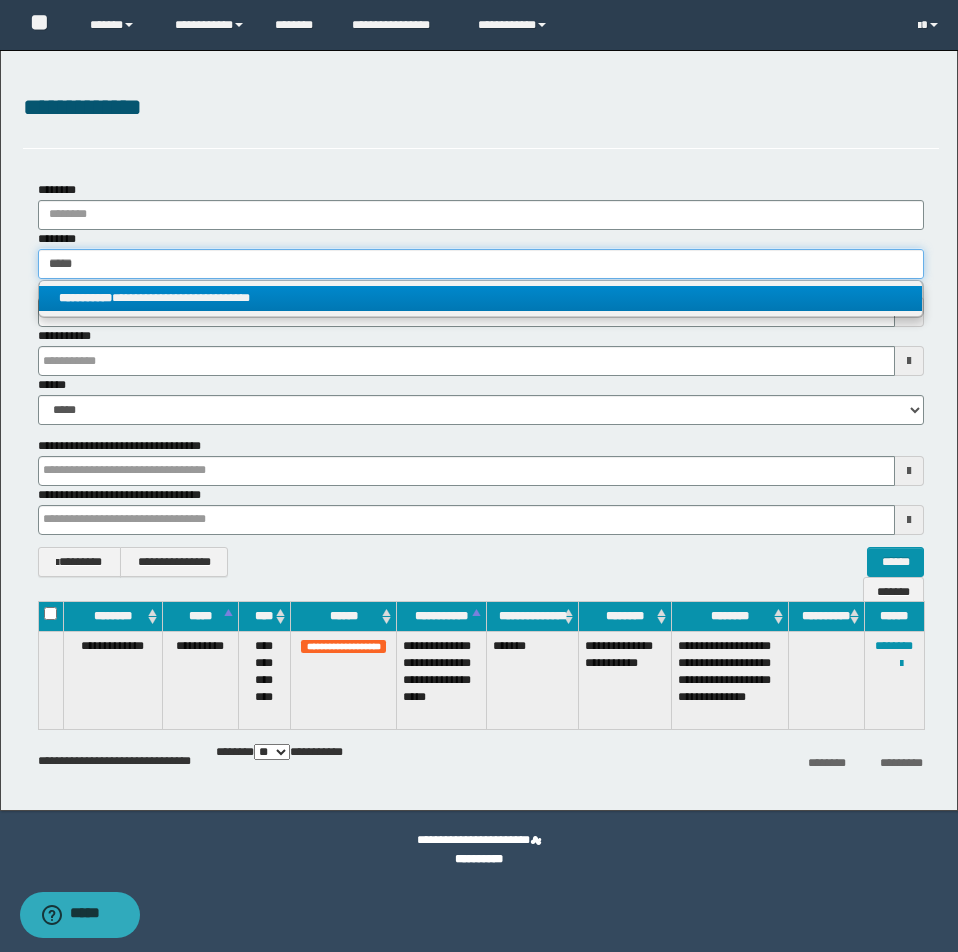 type 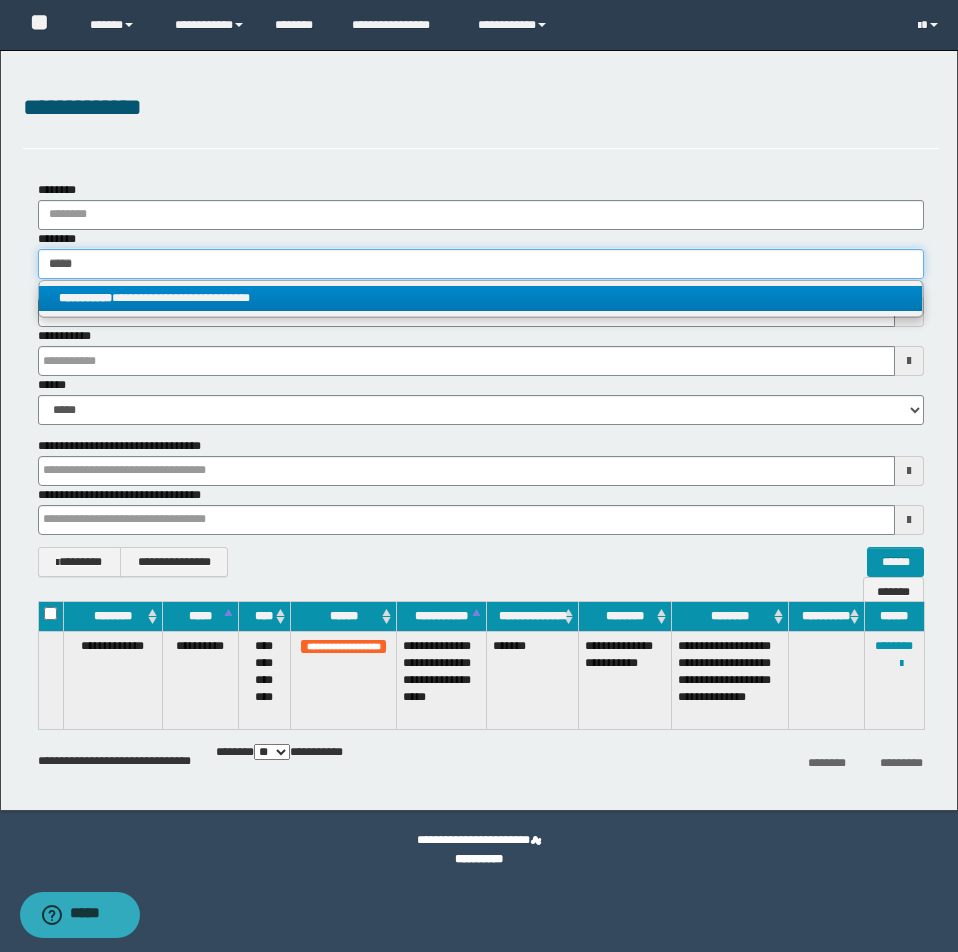 type on "**********" 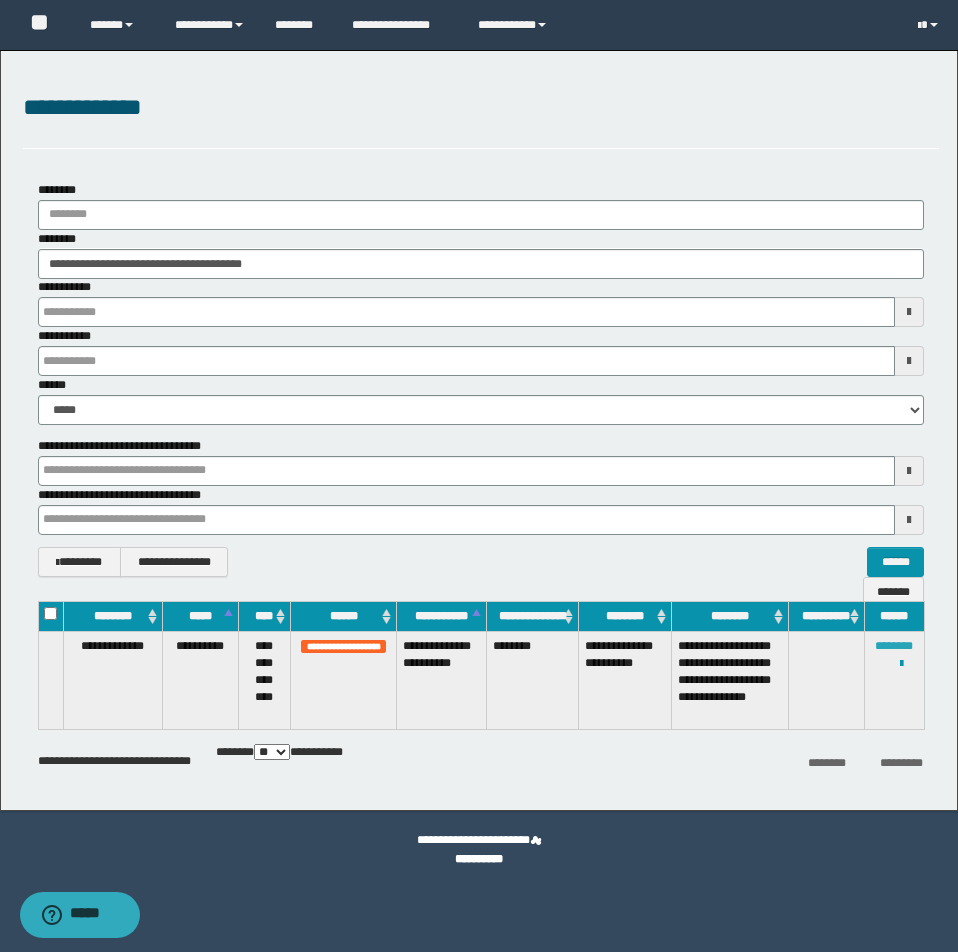 click on "********" at bounding box center [894, 646] 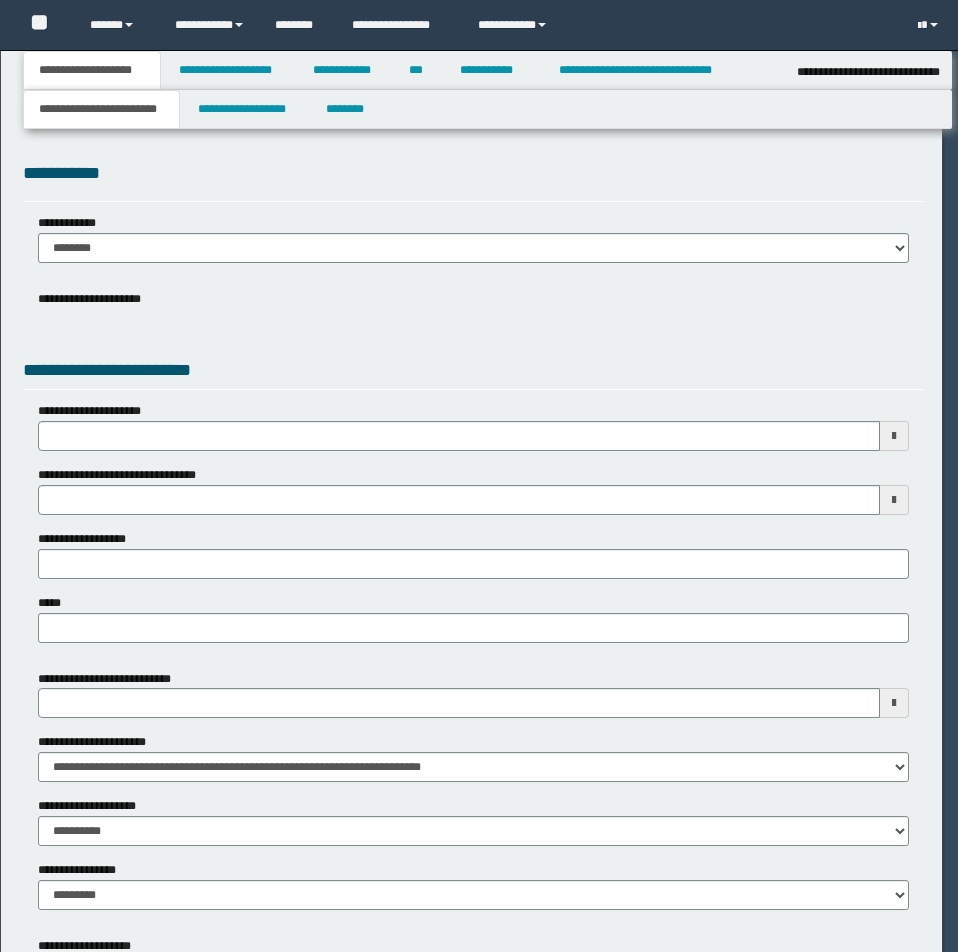 scroll, scrollTop: 0, scrollLeft: 0, axis: both 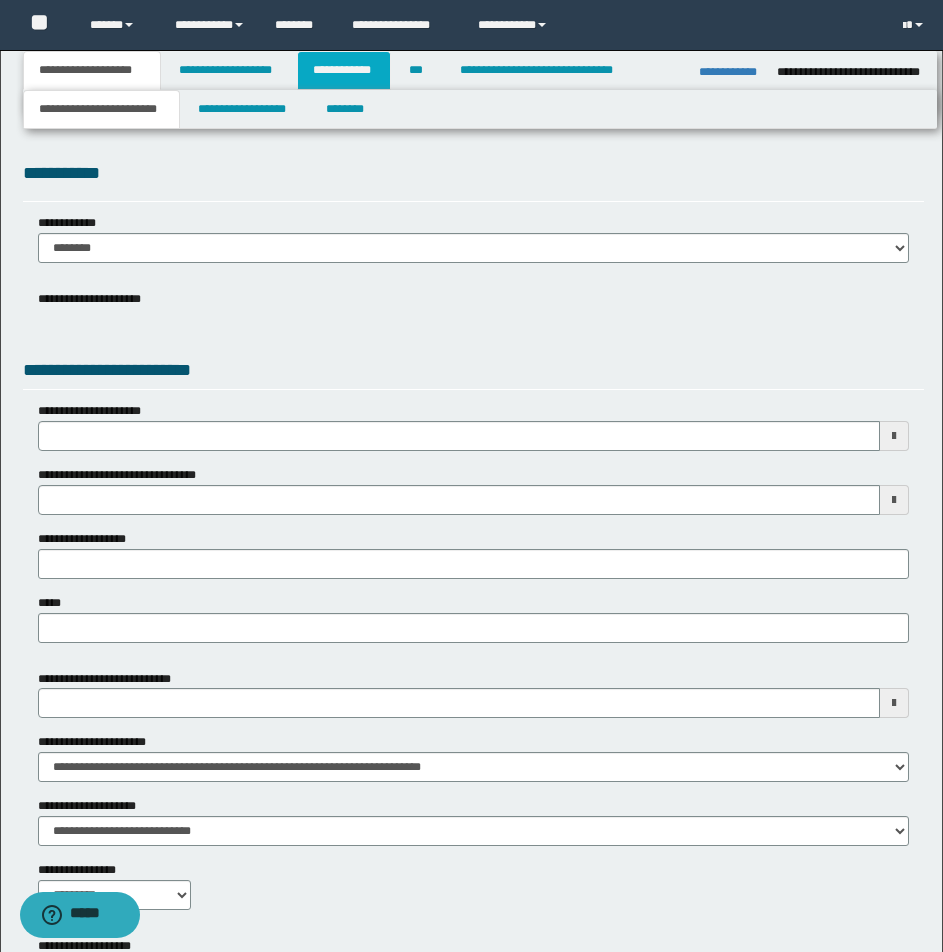 click on "**********" at bounding box center (344, 70) 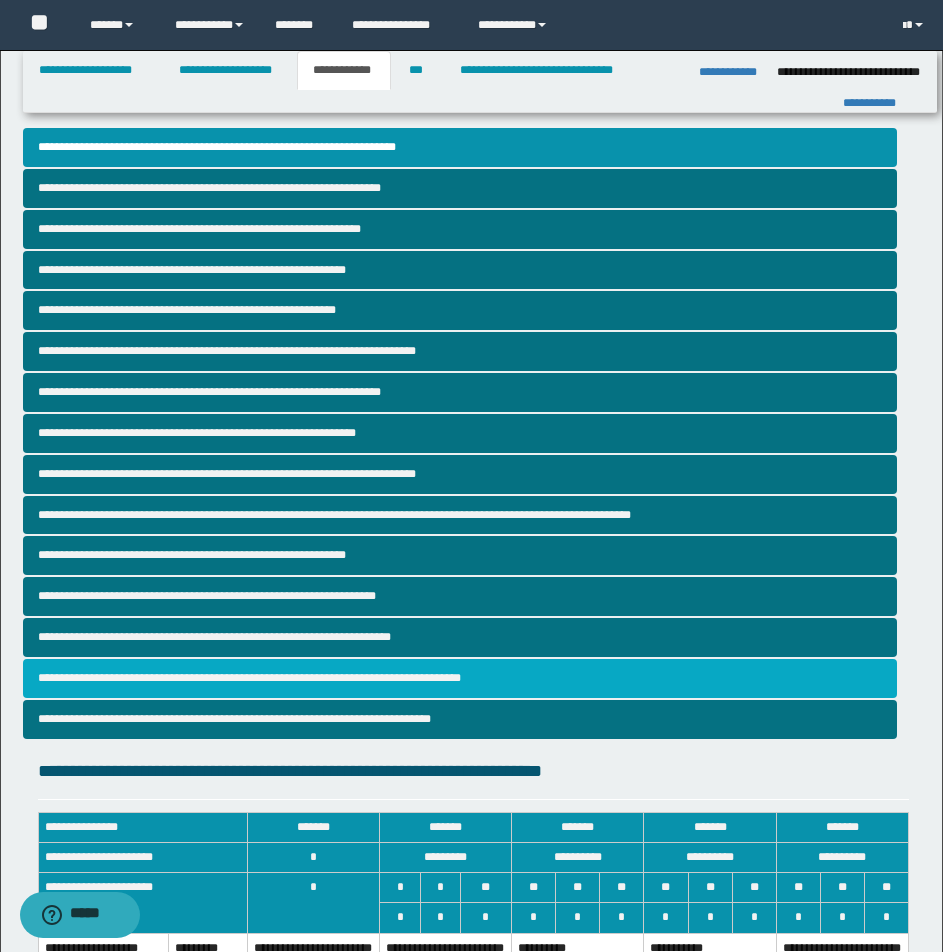 click on "**********" at bounding box center [460, 678] 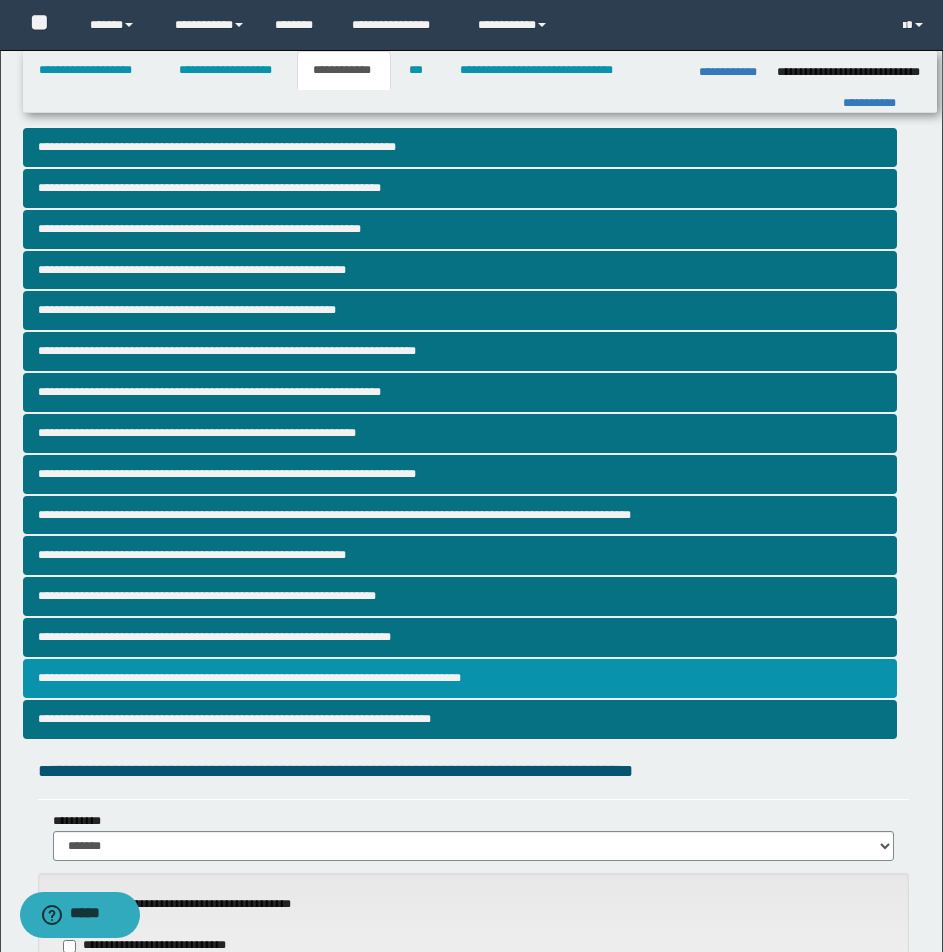 scroll, scrollTop: 833, scrollLeft: 0, axis: vertical 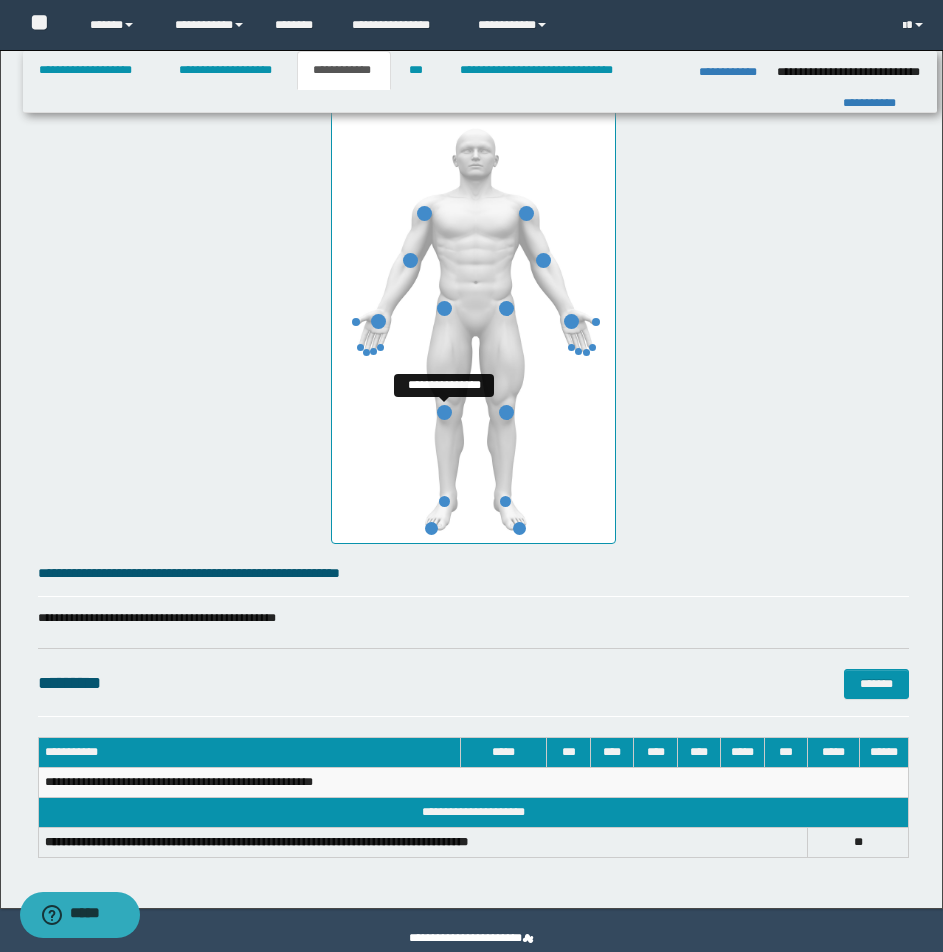 click at bounding box center (444, 412) 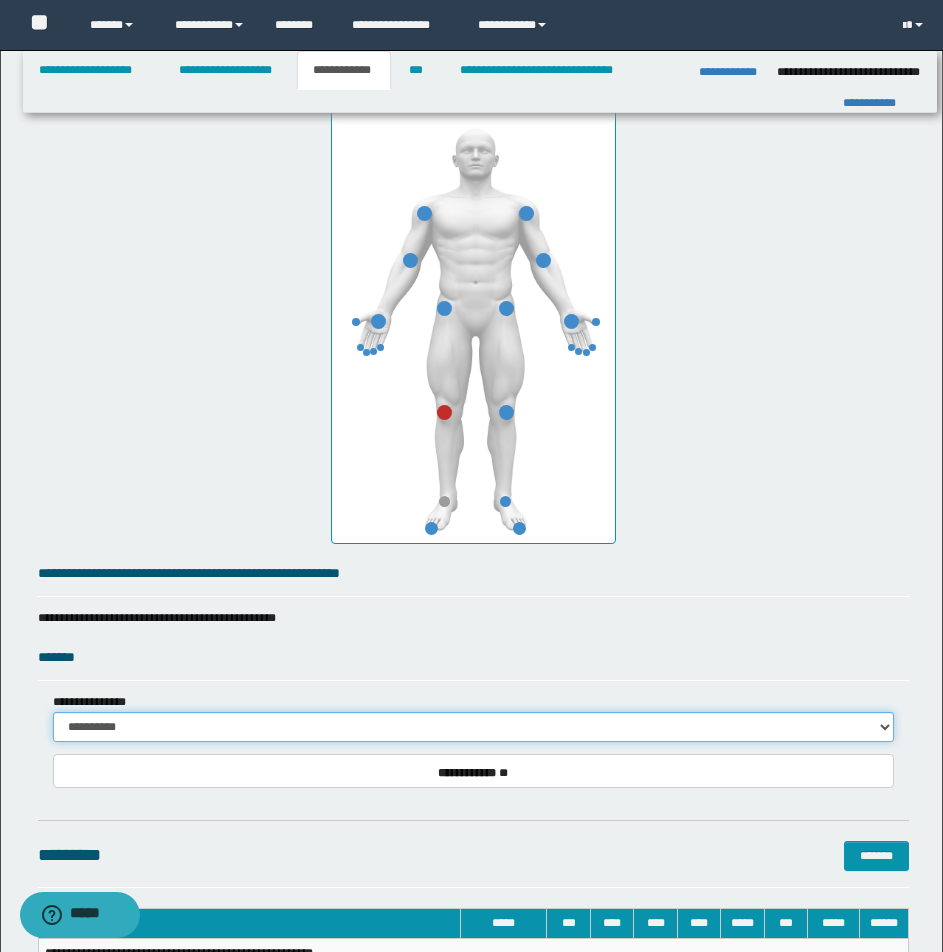 click on "**********" at bounding box center (473, 727) 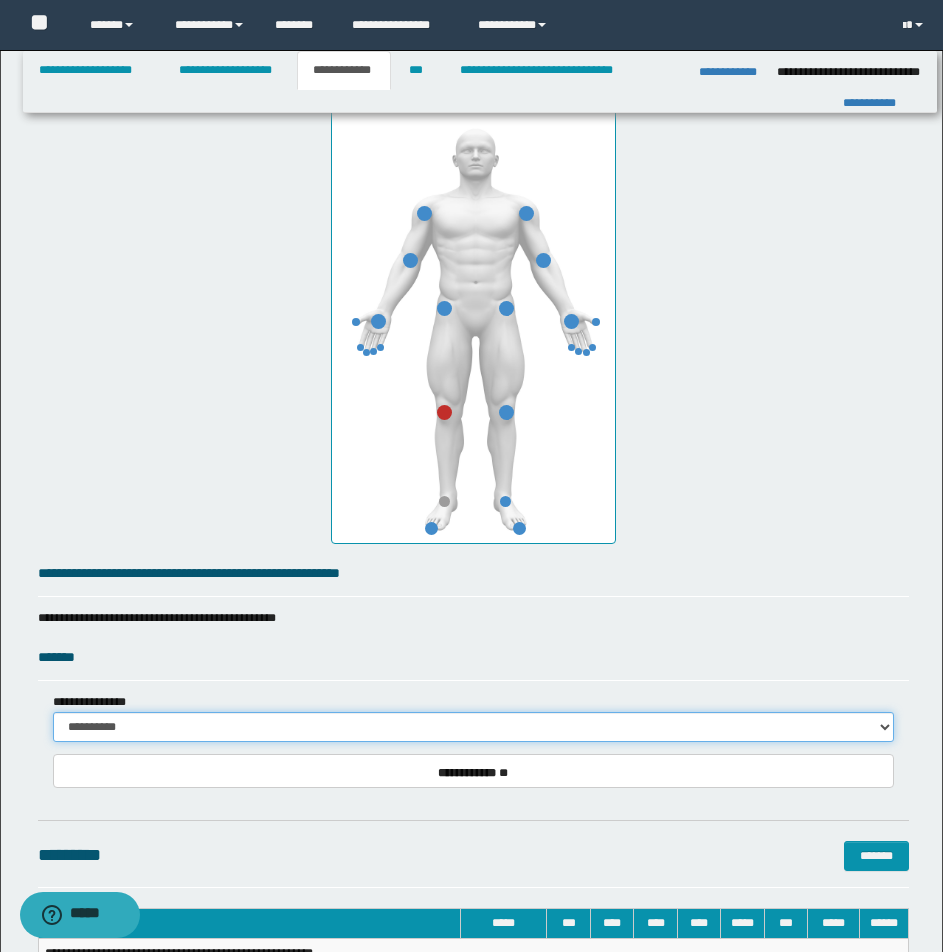 select on "**" 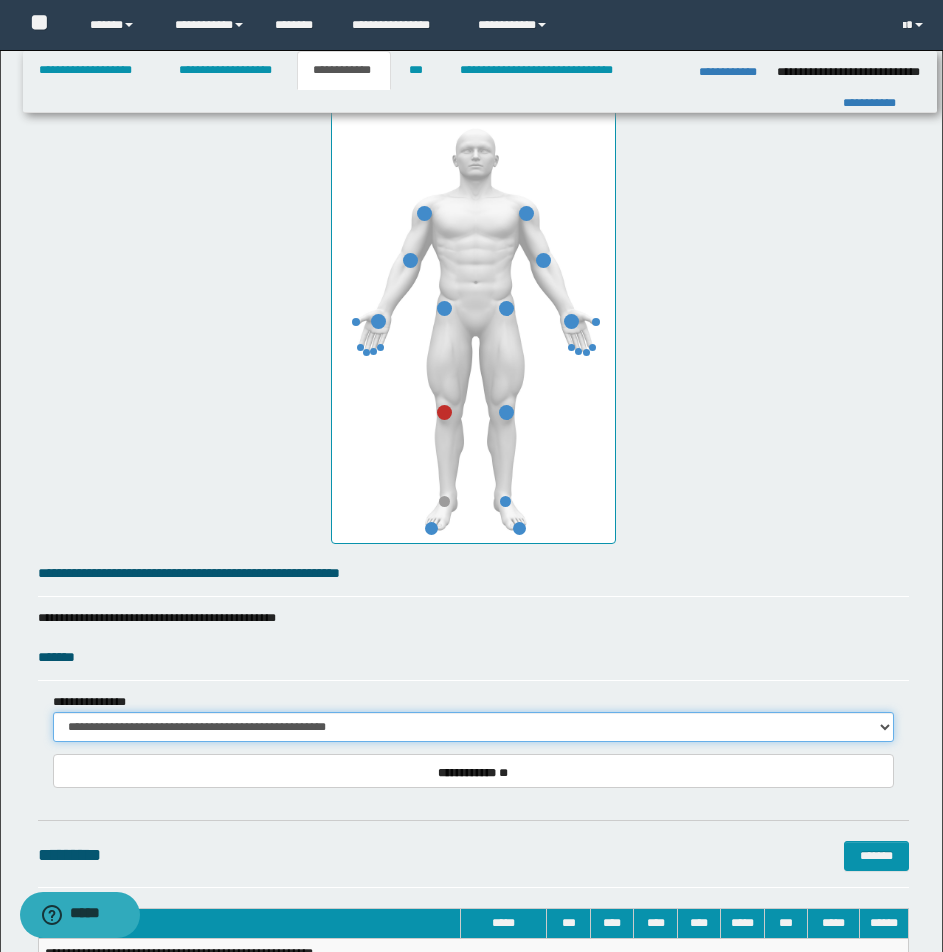 click on "**********" at bounding box center [473, 727] 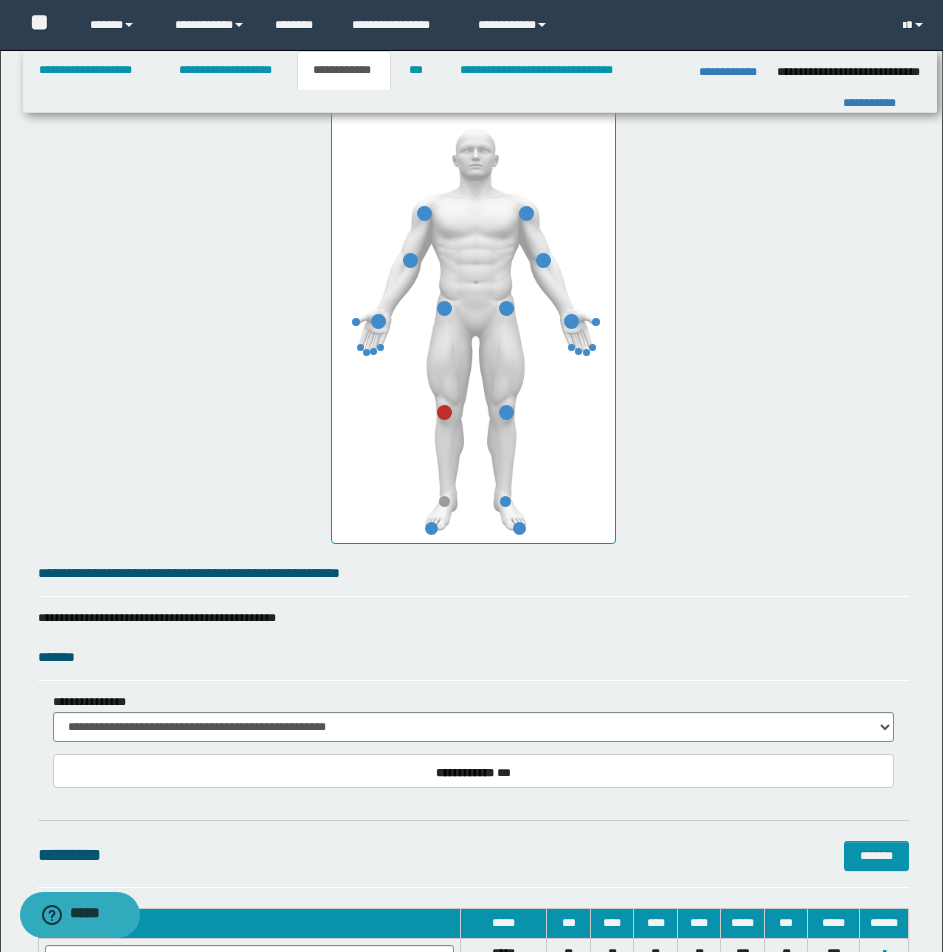 click on "**********" at bounding box center (471, 77) 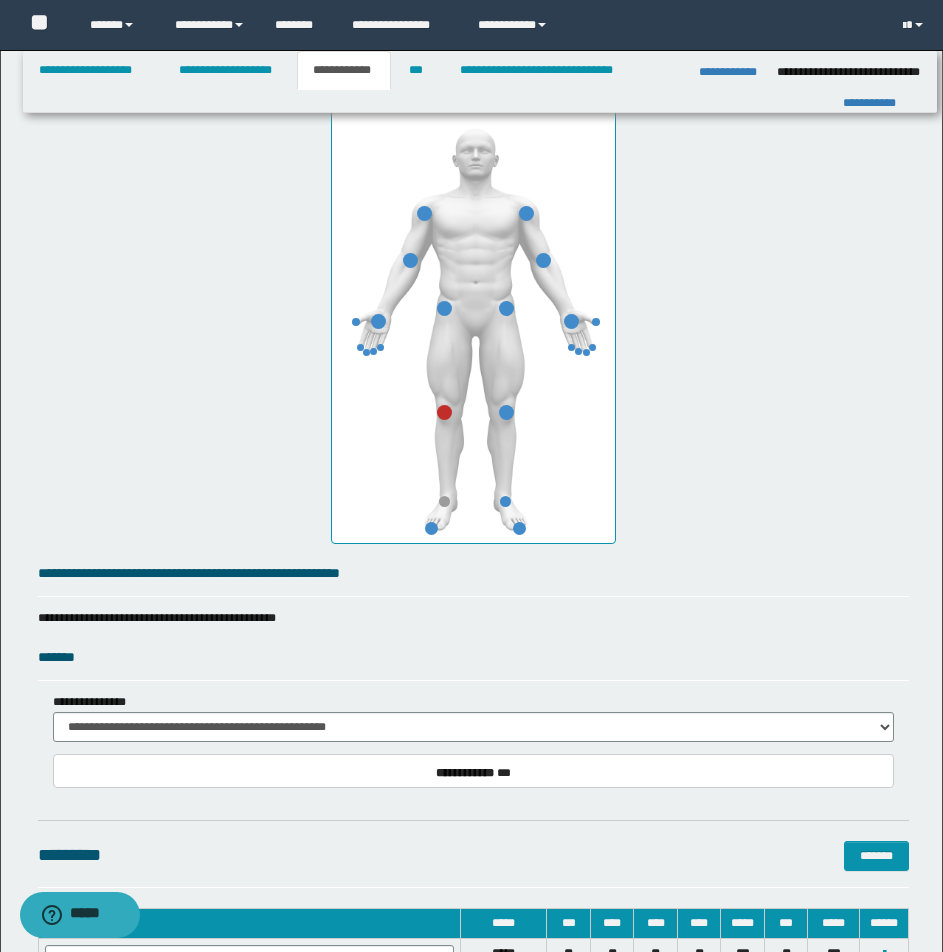 scroll, scrollTop: 1208, scrollLeft: 0, axis: vertical 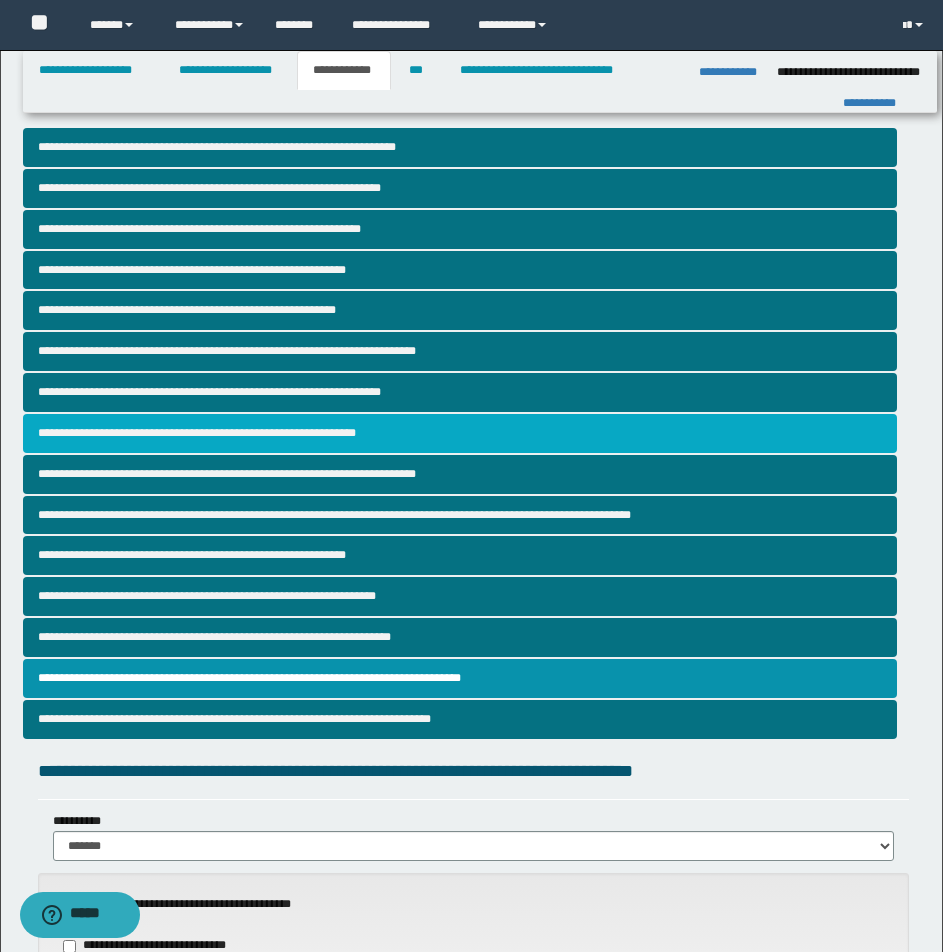 click on "**********" at bounding box center [460, 433] 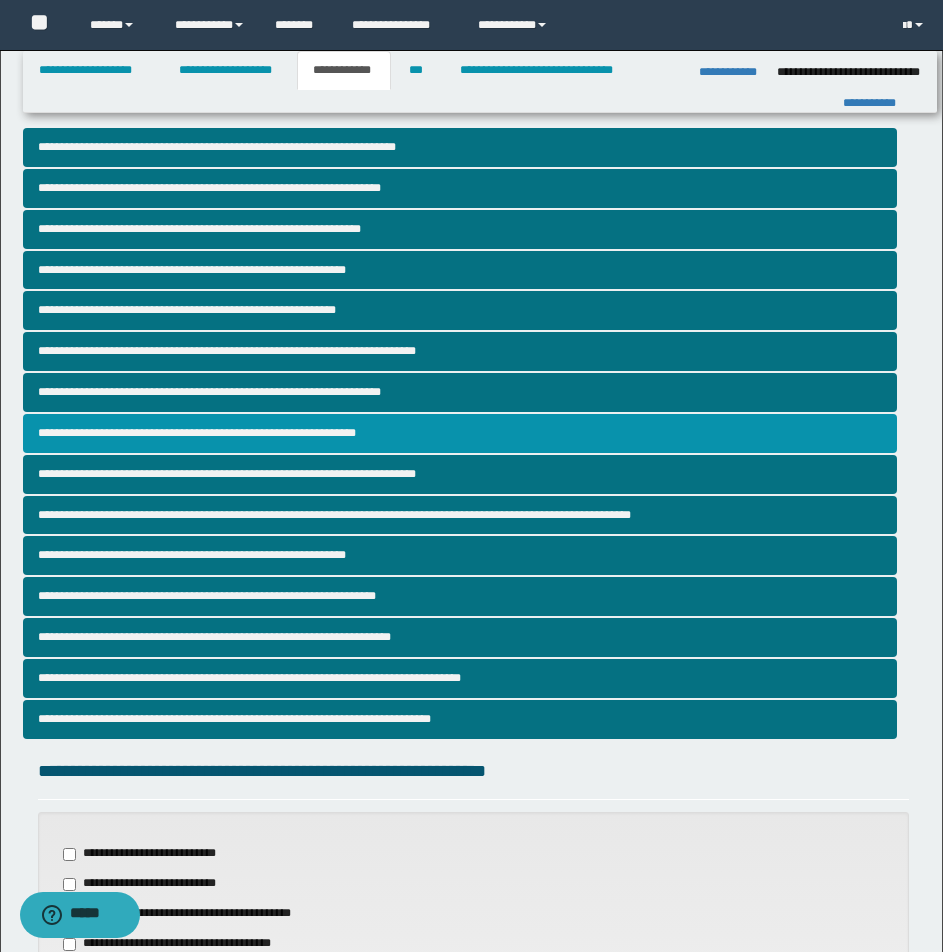 scroll, scrollTop: 616, scrollLeft: 0, axis: vertical 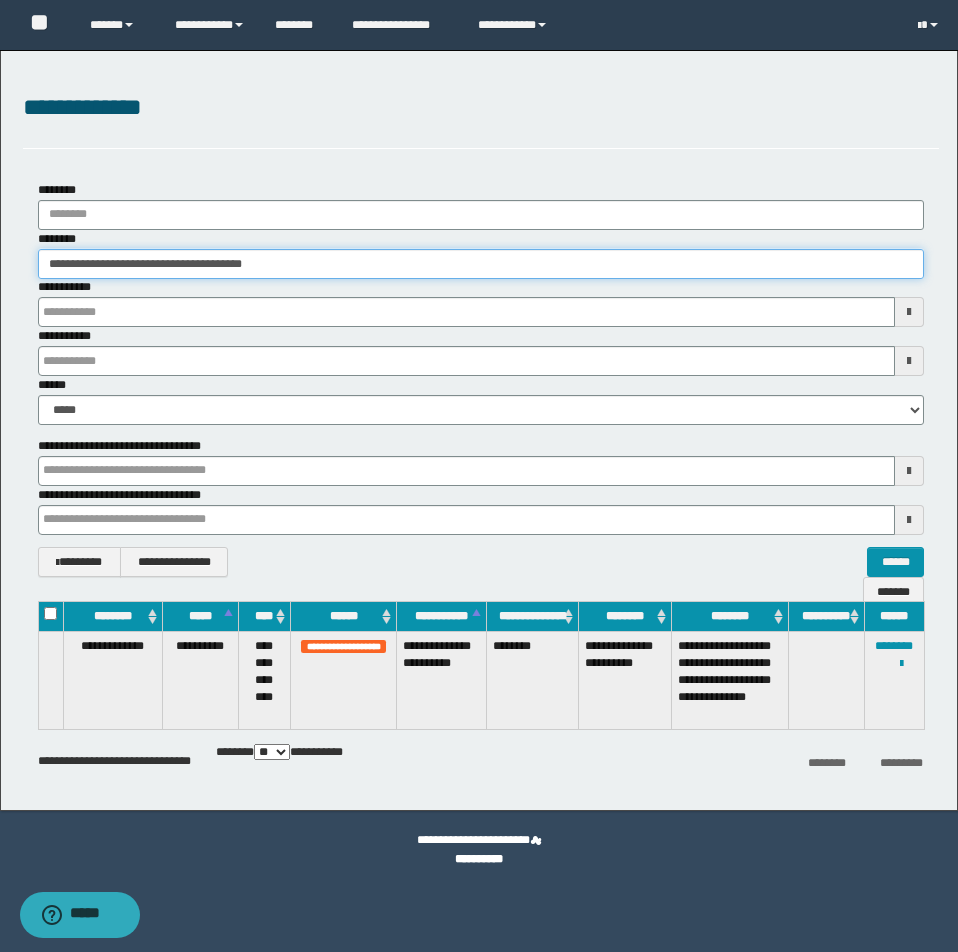 click on "**********" at bounding box center [481, 264] 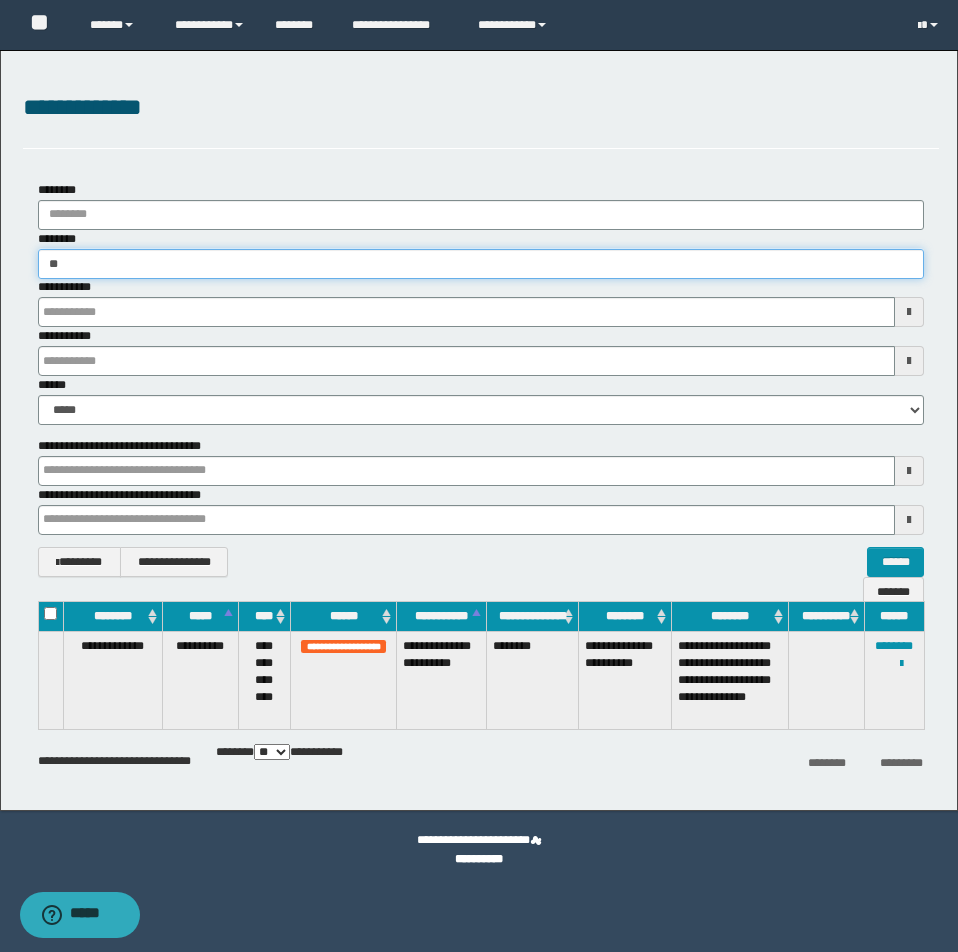 type on "*" 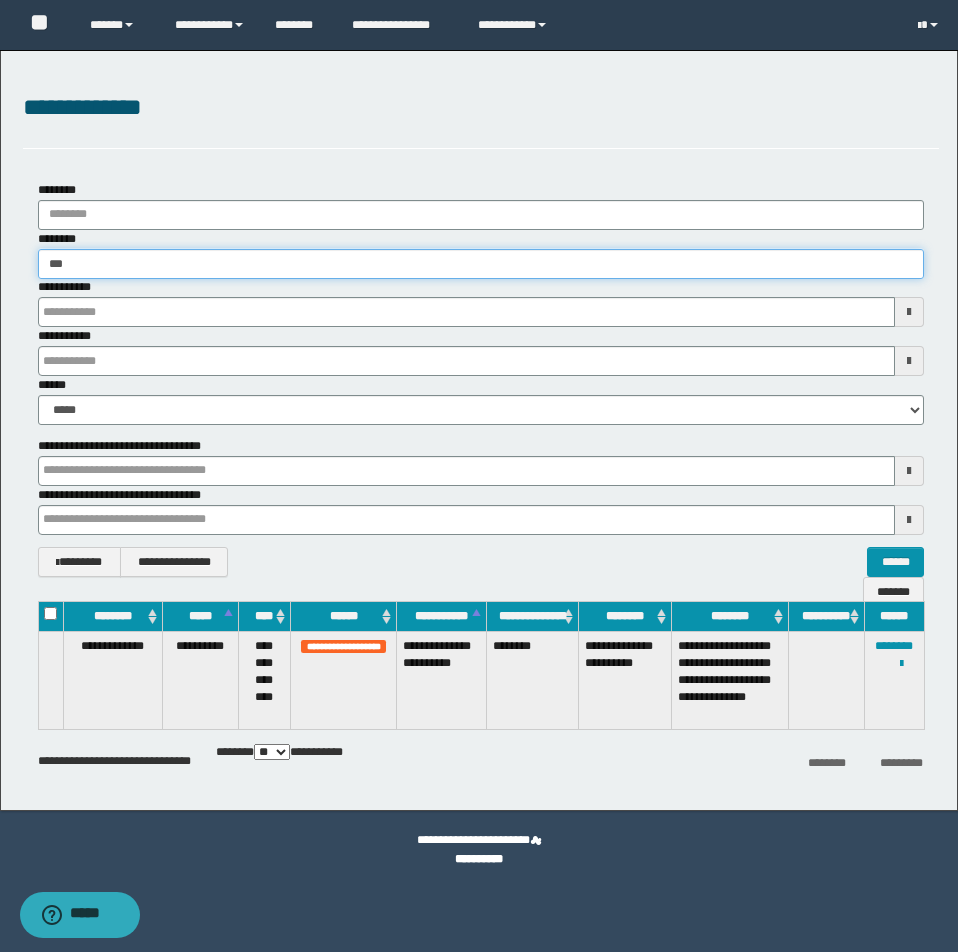 type on "***" 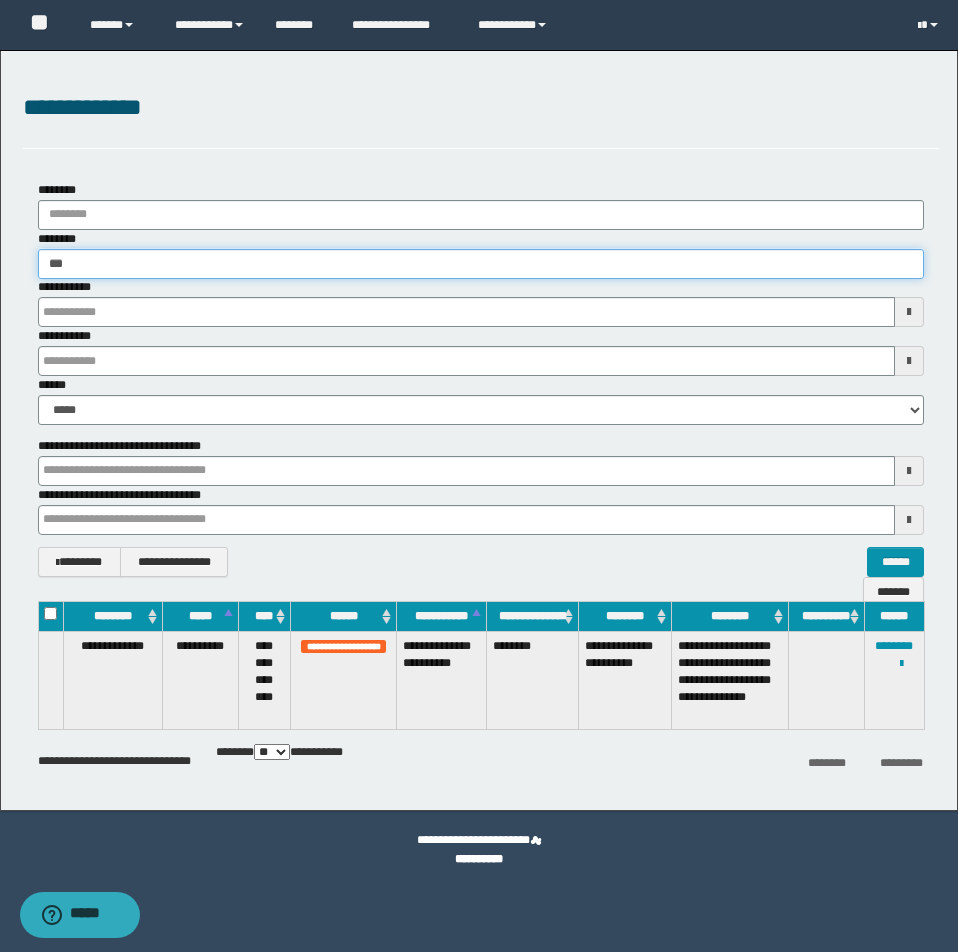 type 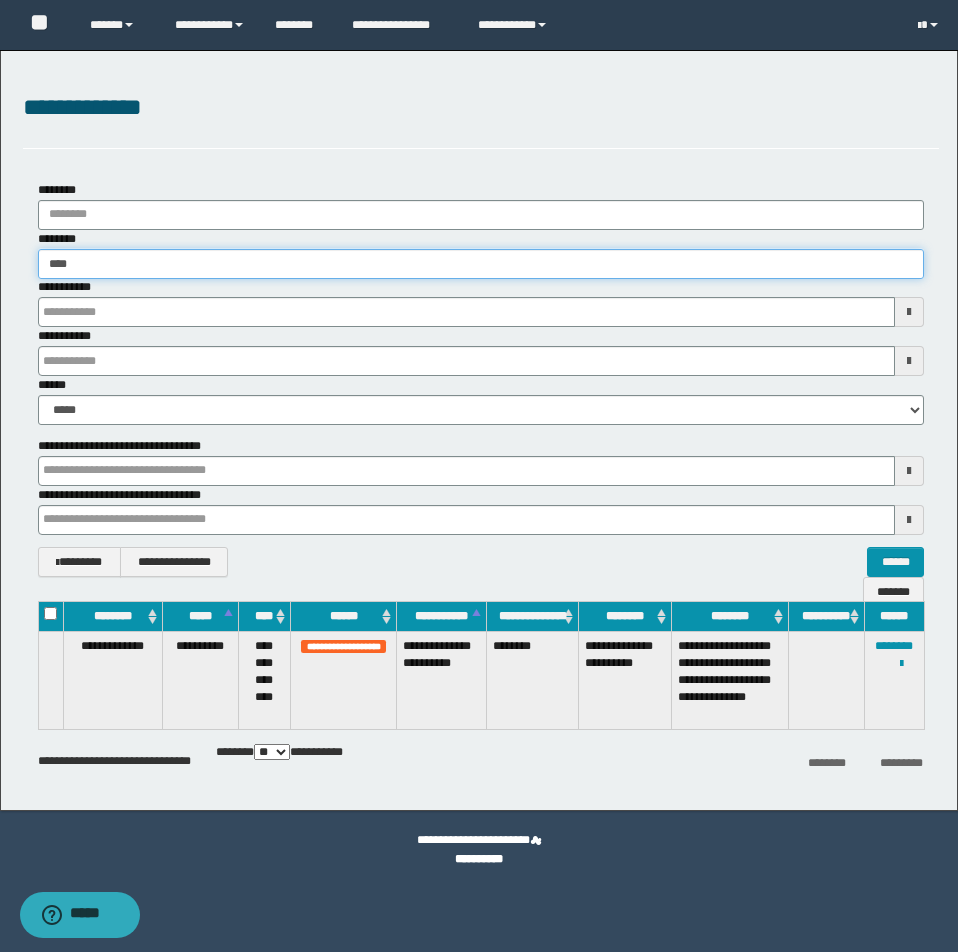 type on "****" 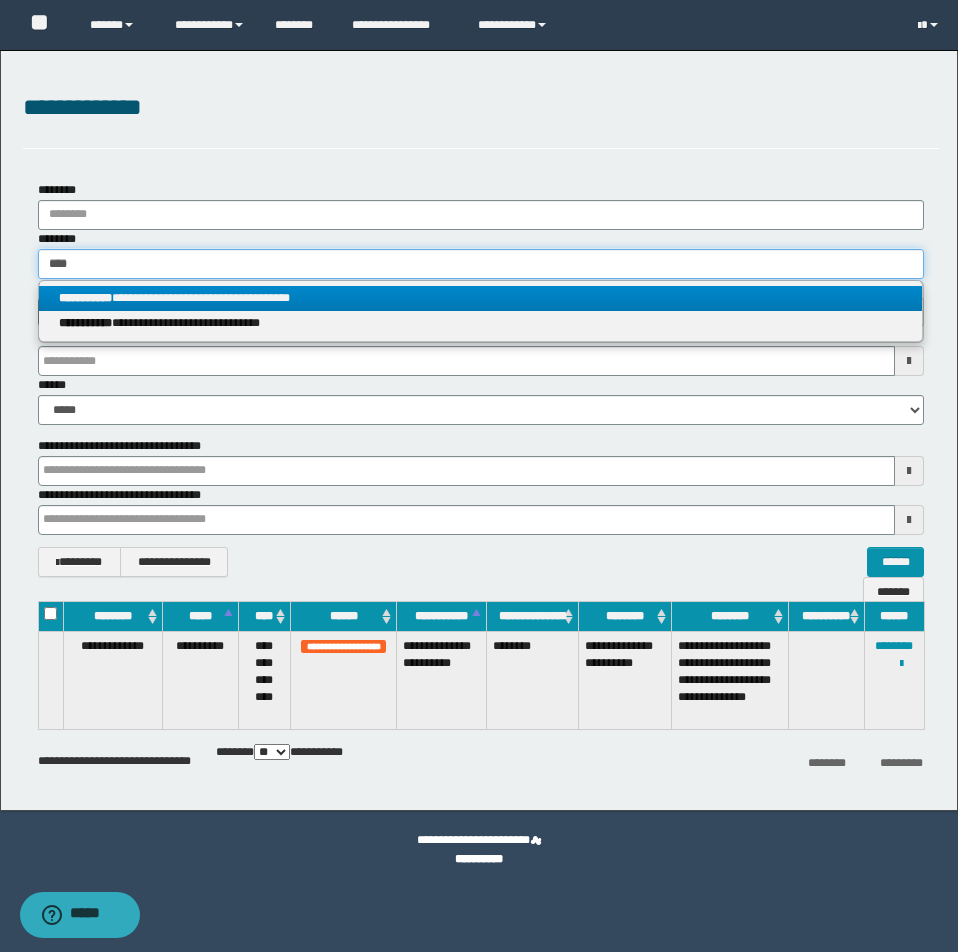 type on "****" 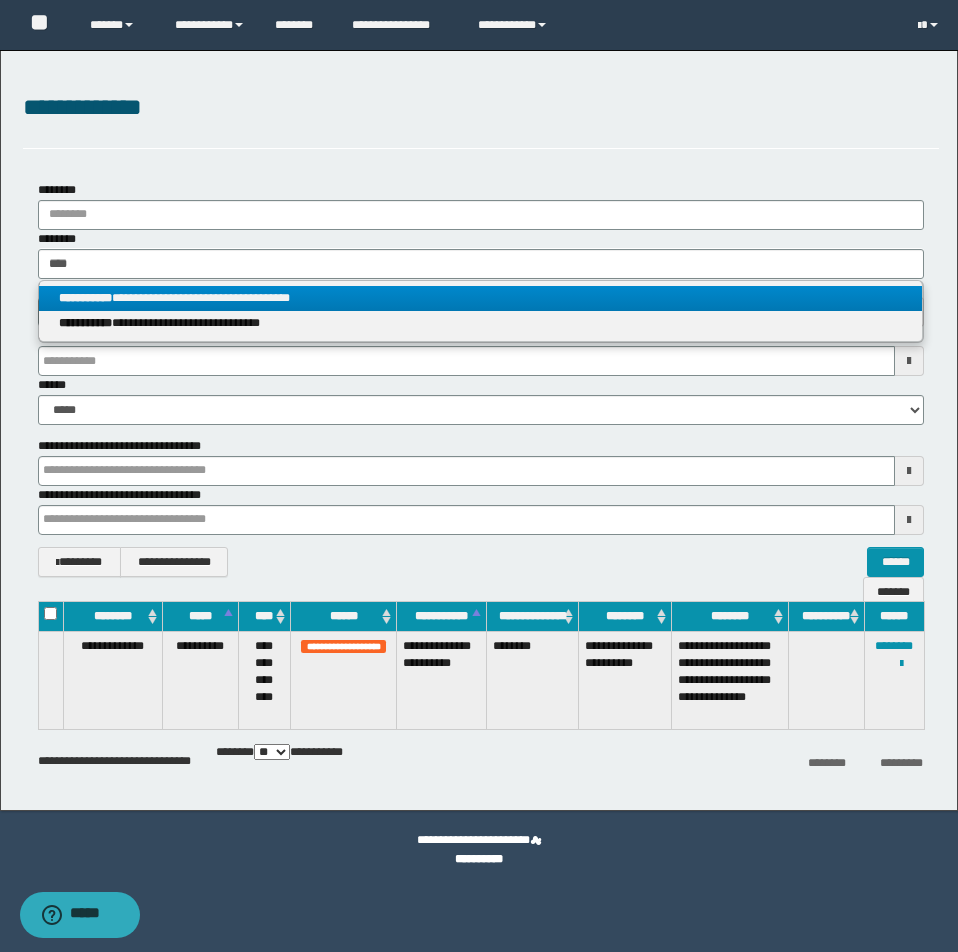 click on "**********" at bounding box center [480, 298] 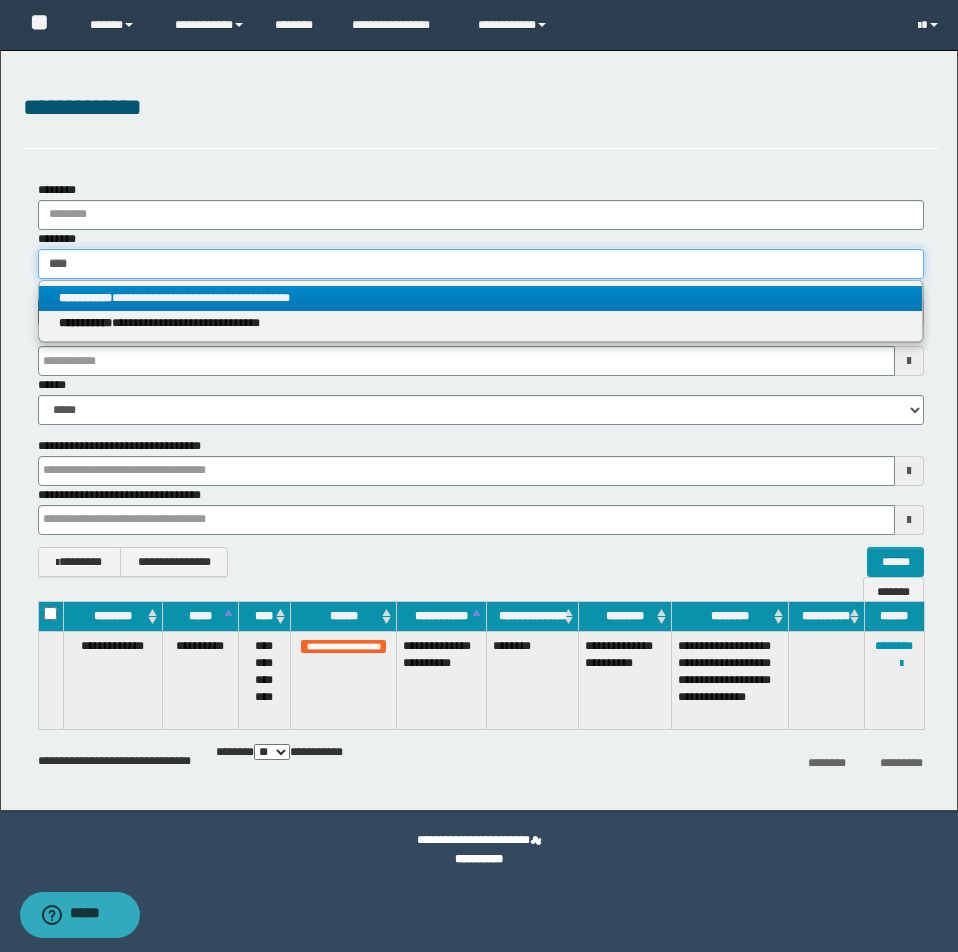 type 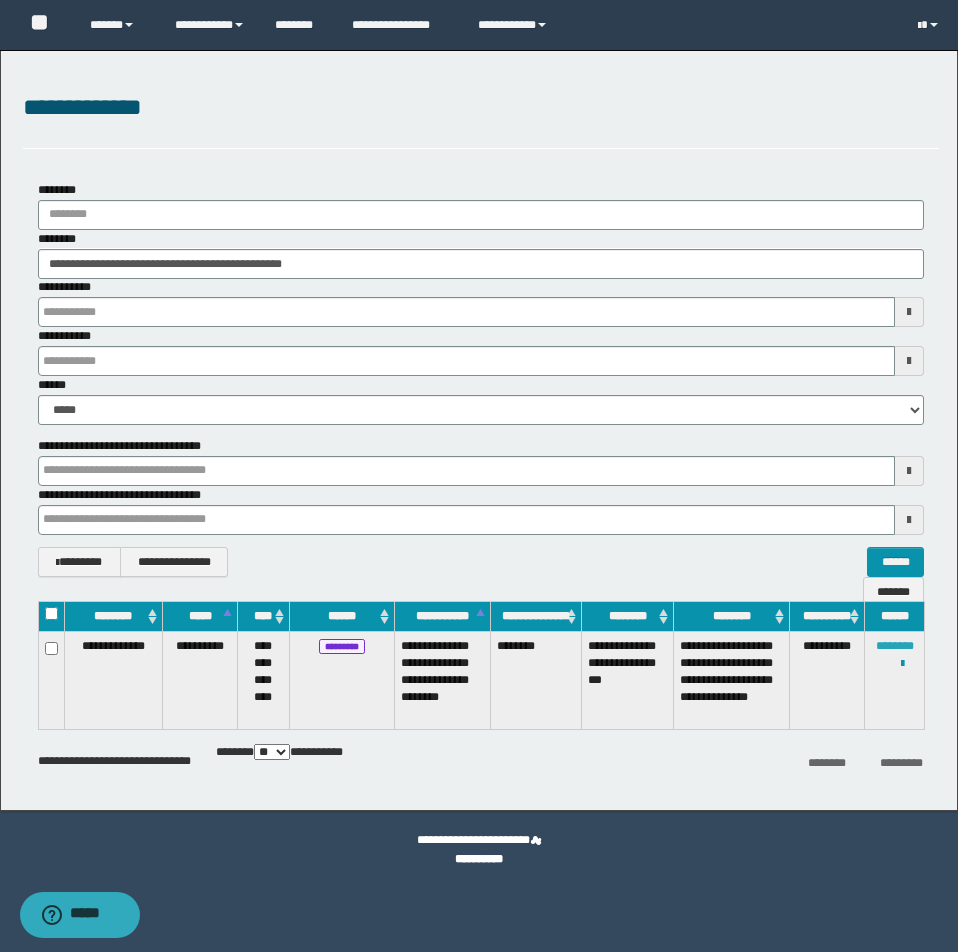 click on "********" at bounding box center [895, 646] 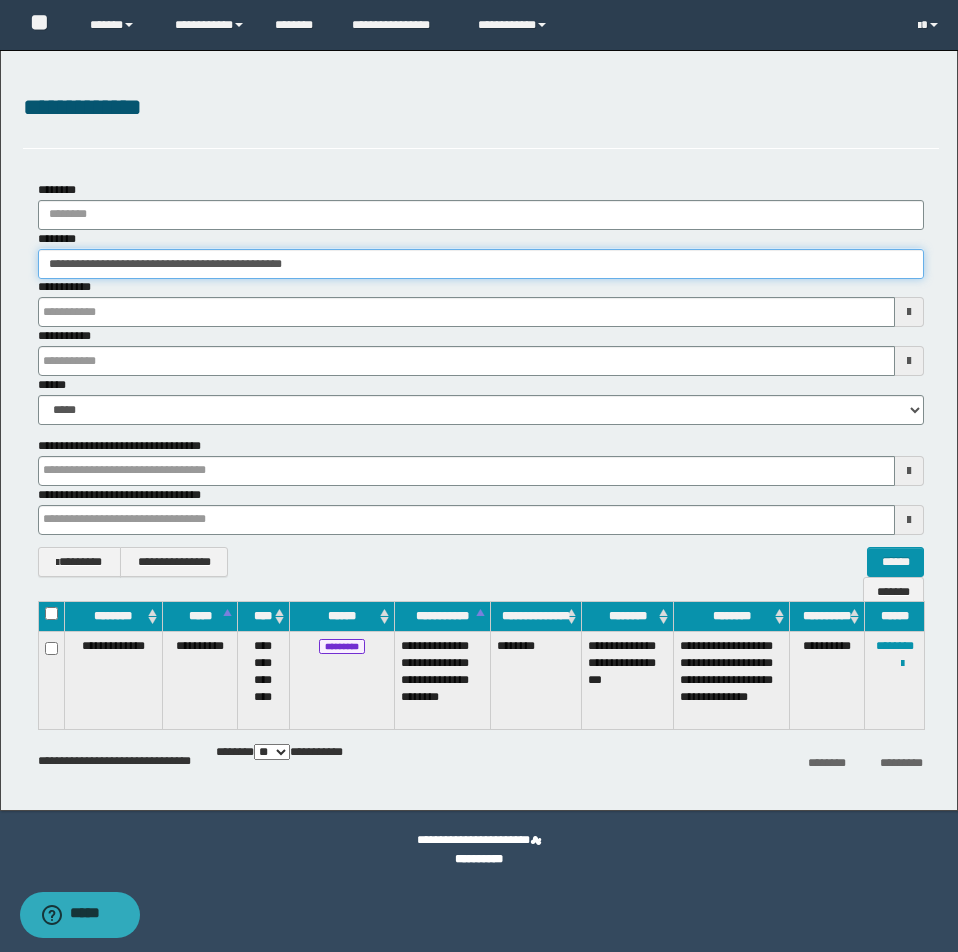 click on "**********" at bounding box center (481, 264) 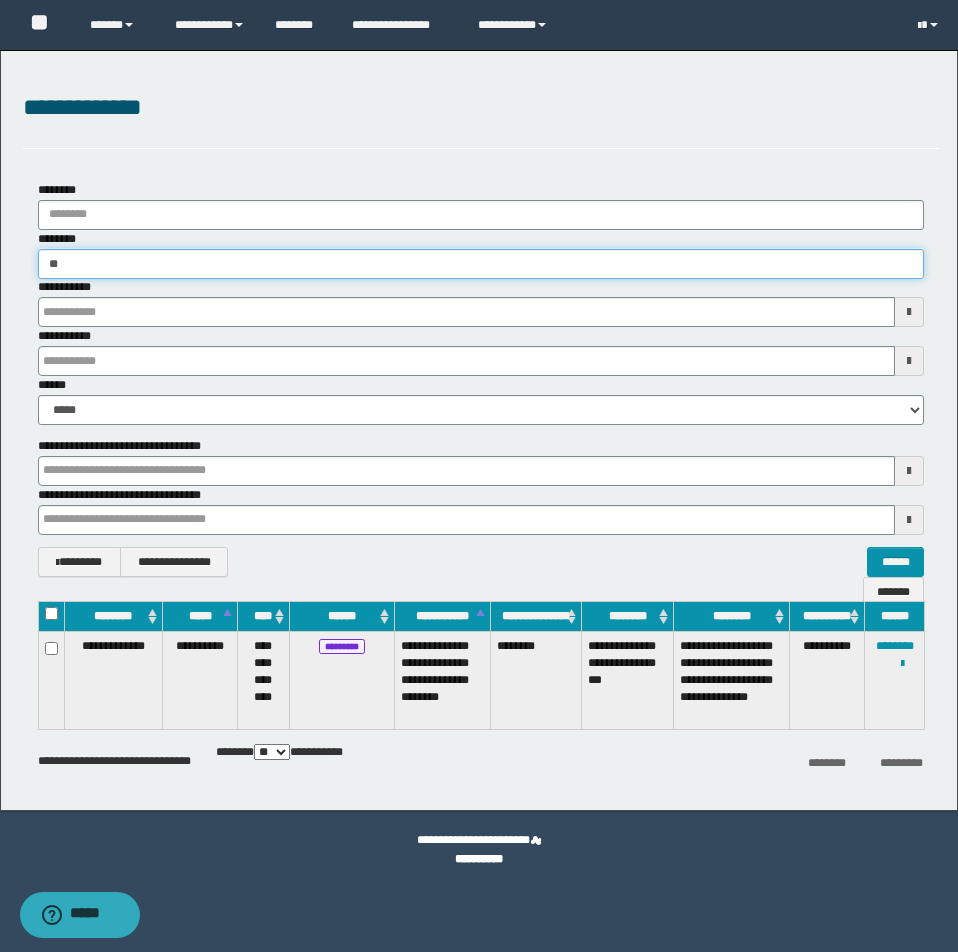 type on "*" 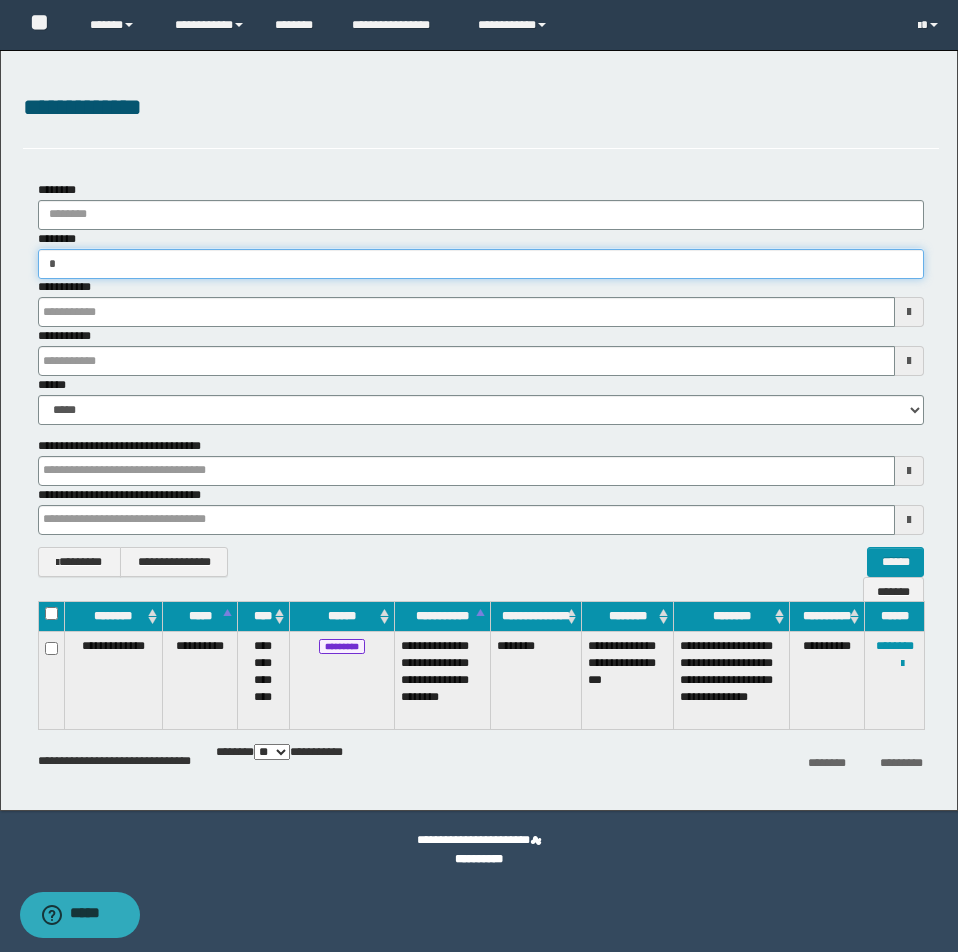 type on "**" 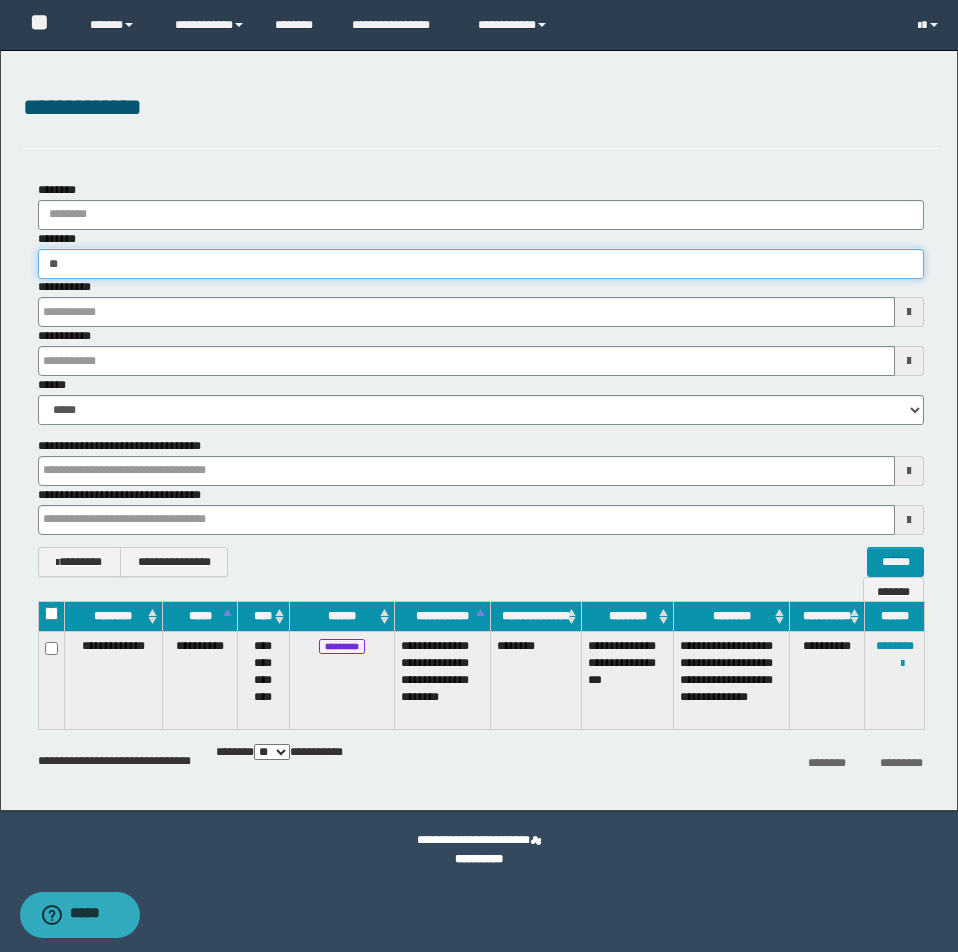 type on "**" 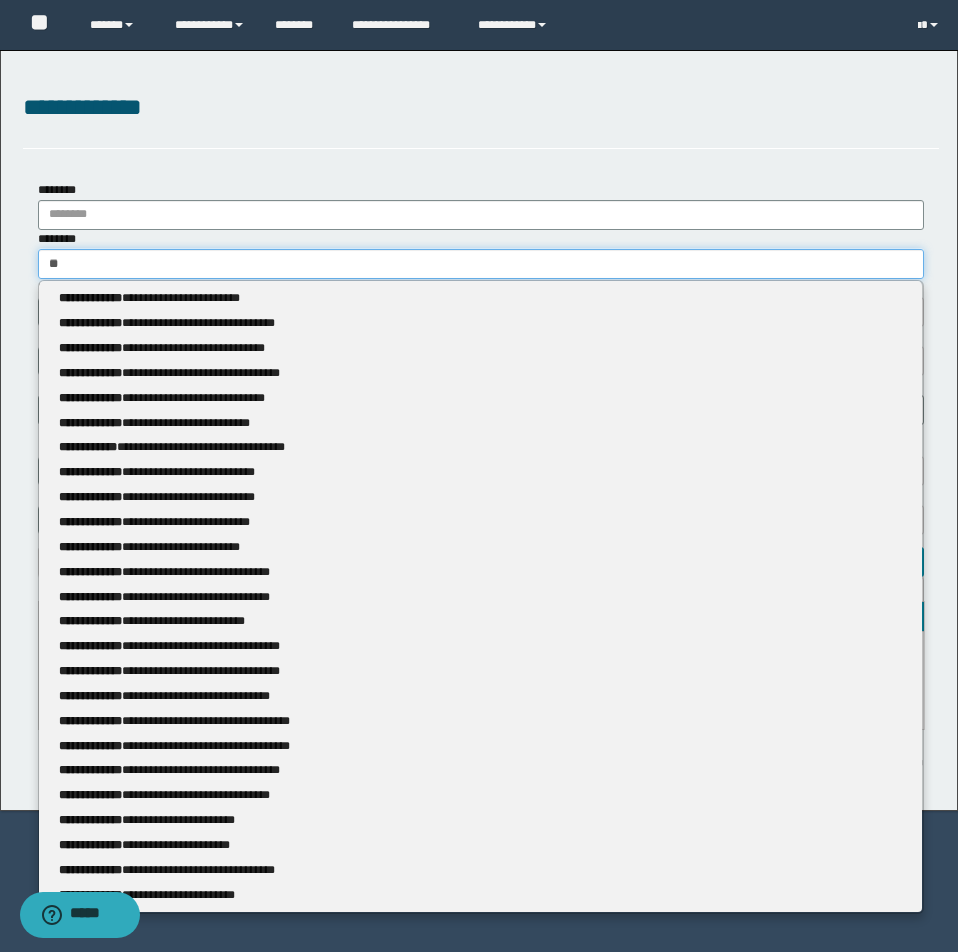 type 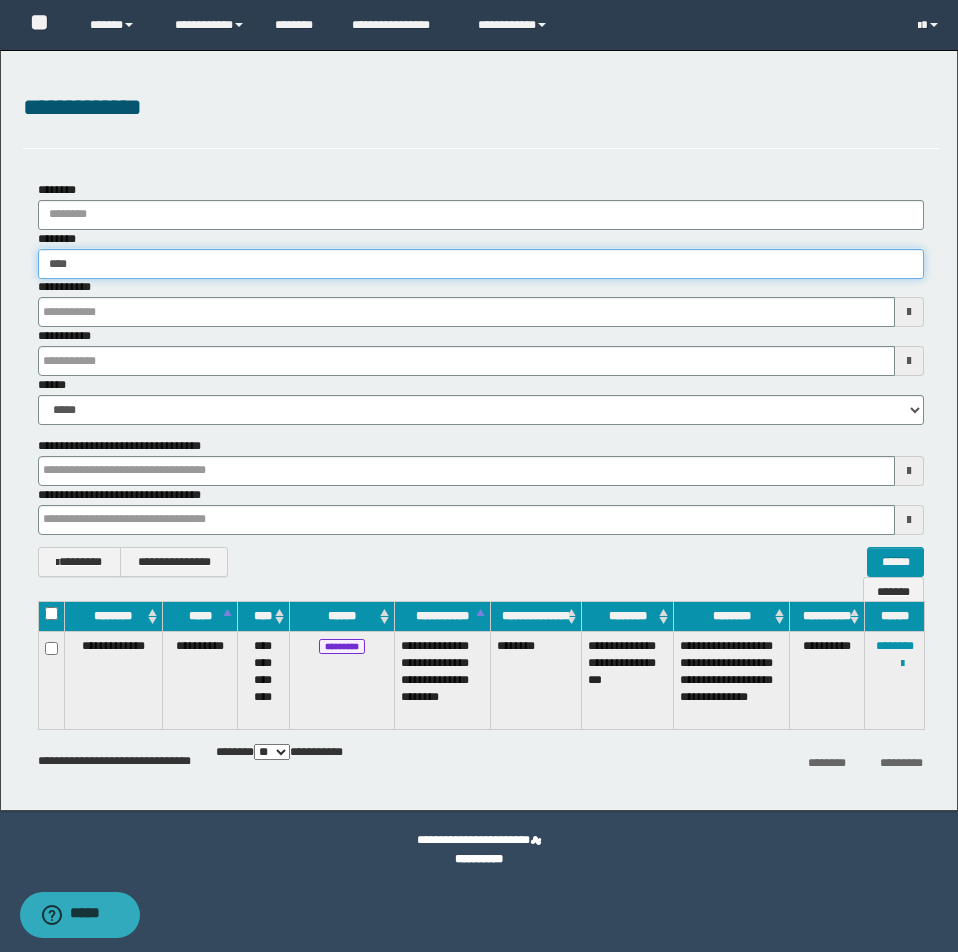 click on "****" at bounding box center (481, 264) 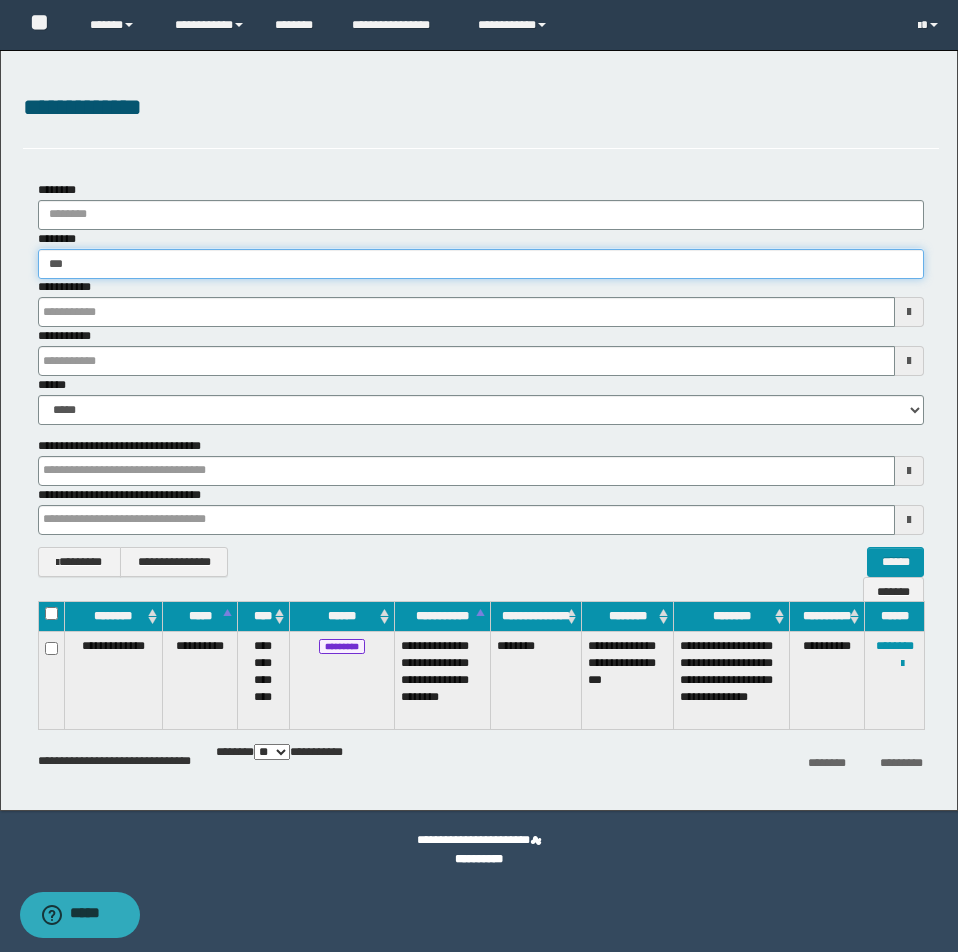 type on "****" 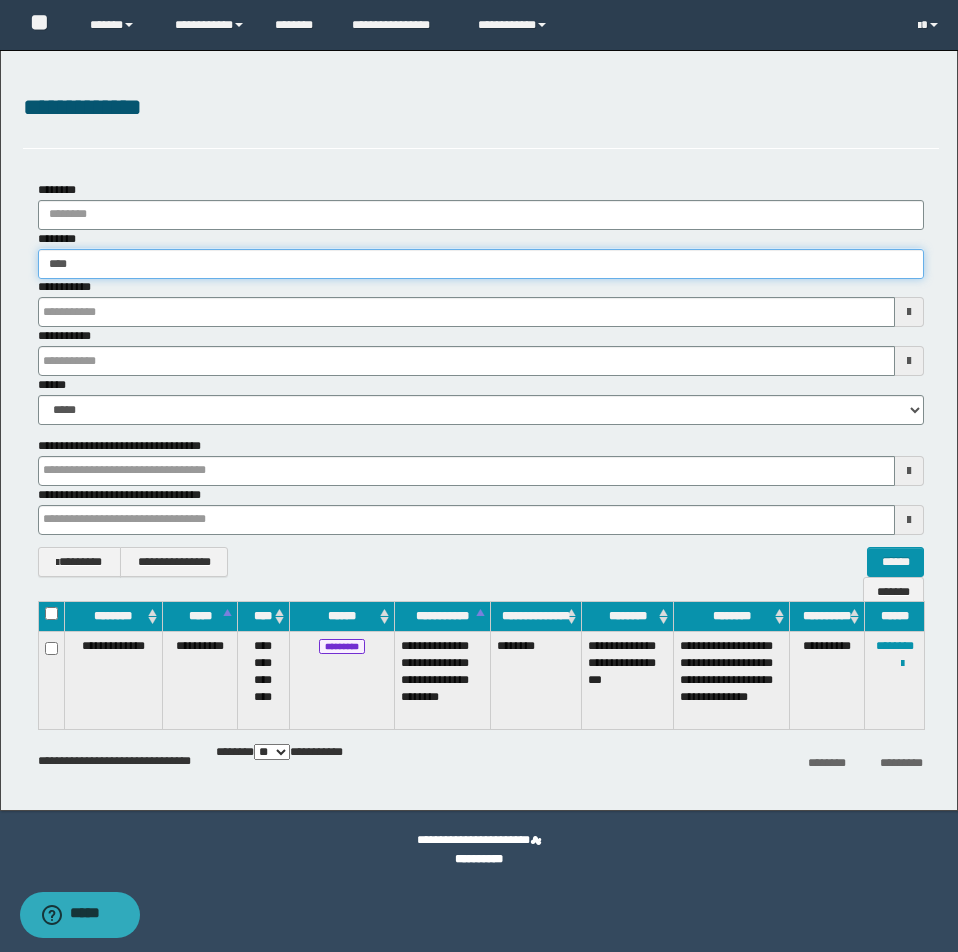 type on "****" 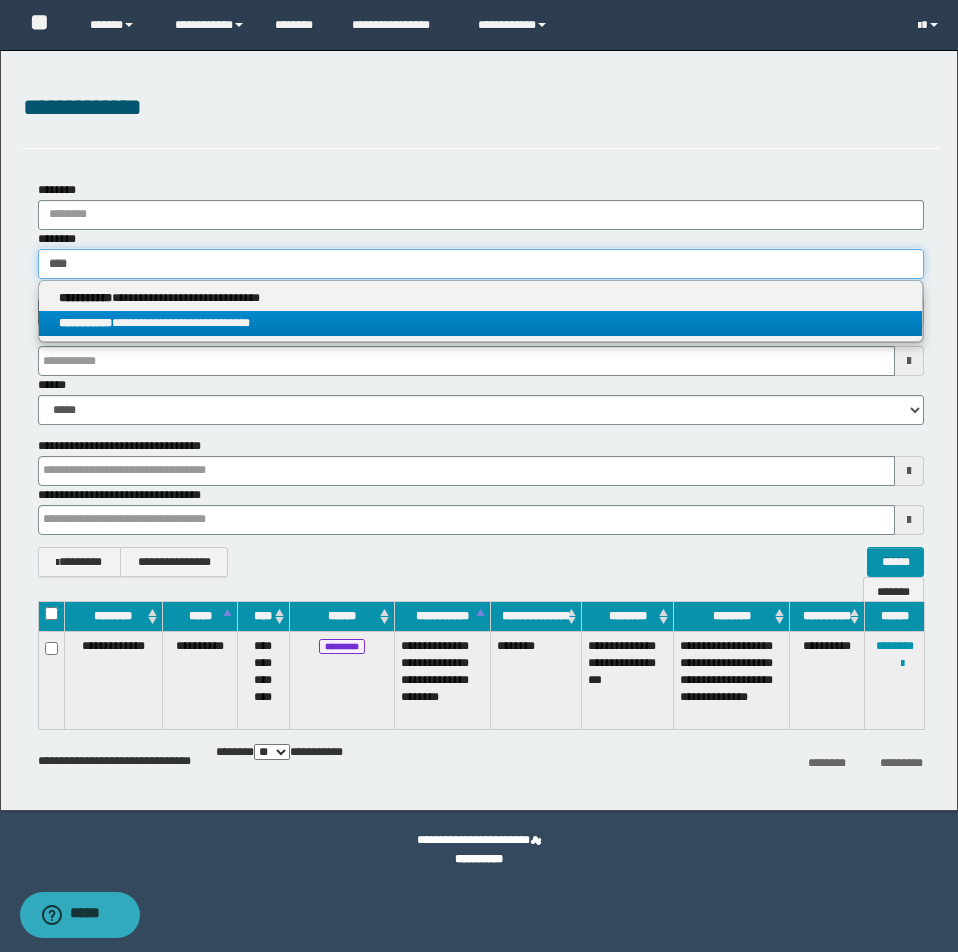 type on "****" 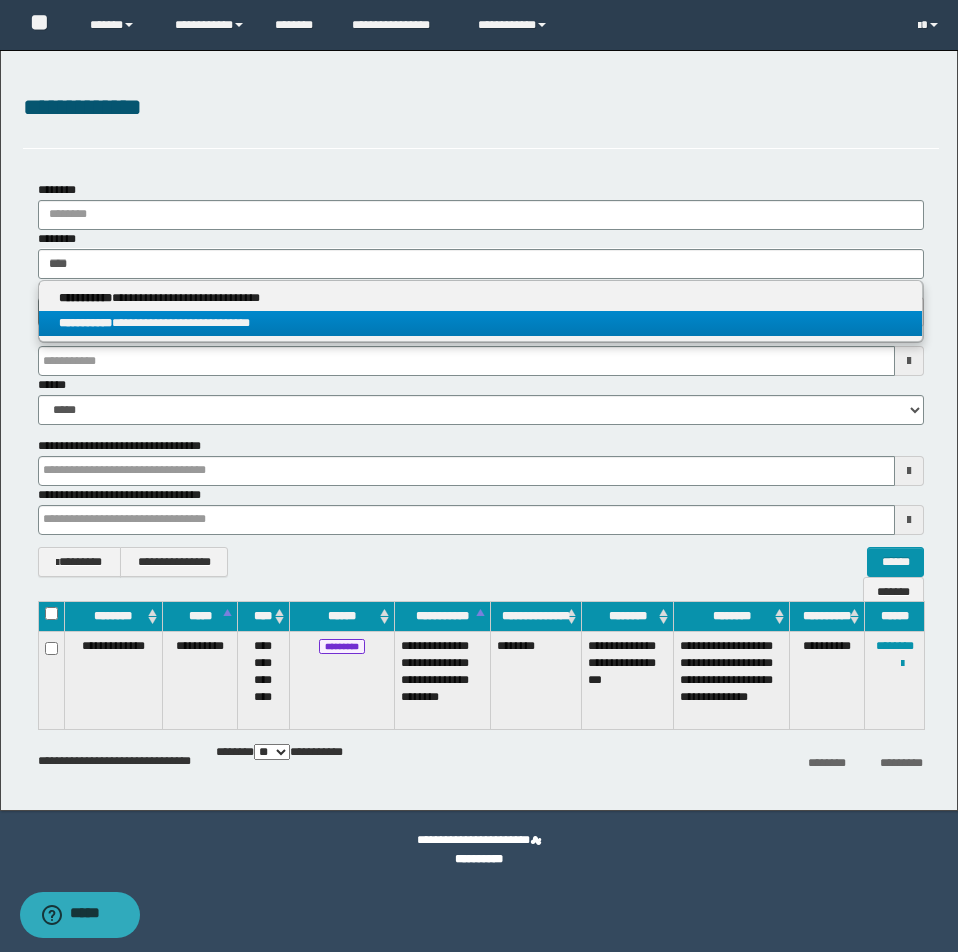 click on "**********" at bounding box center [480, 323] 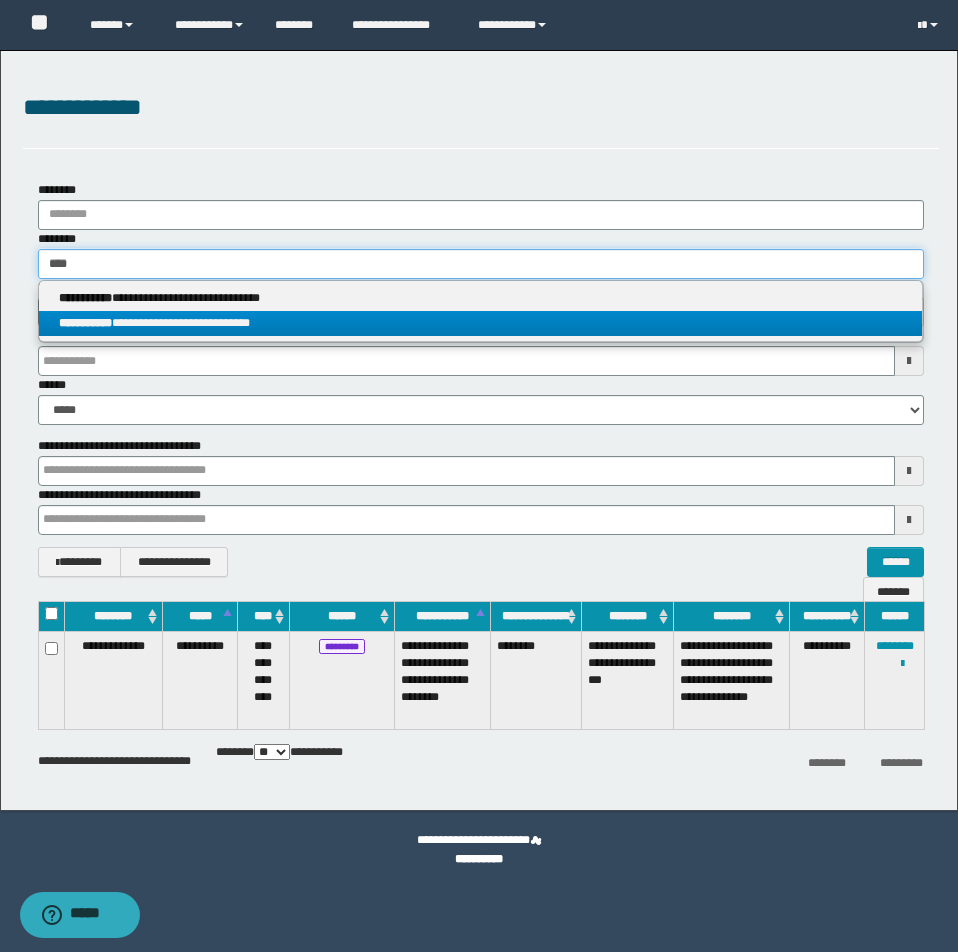 type 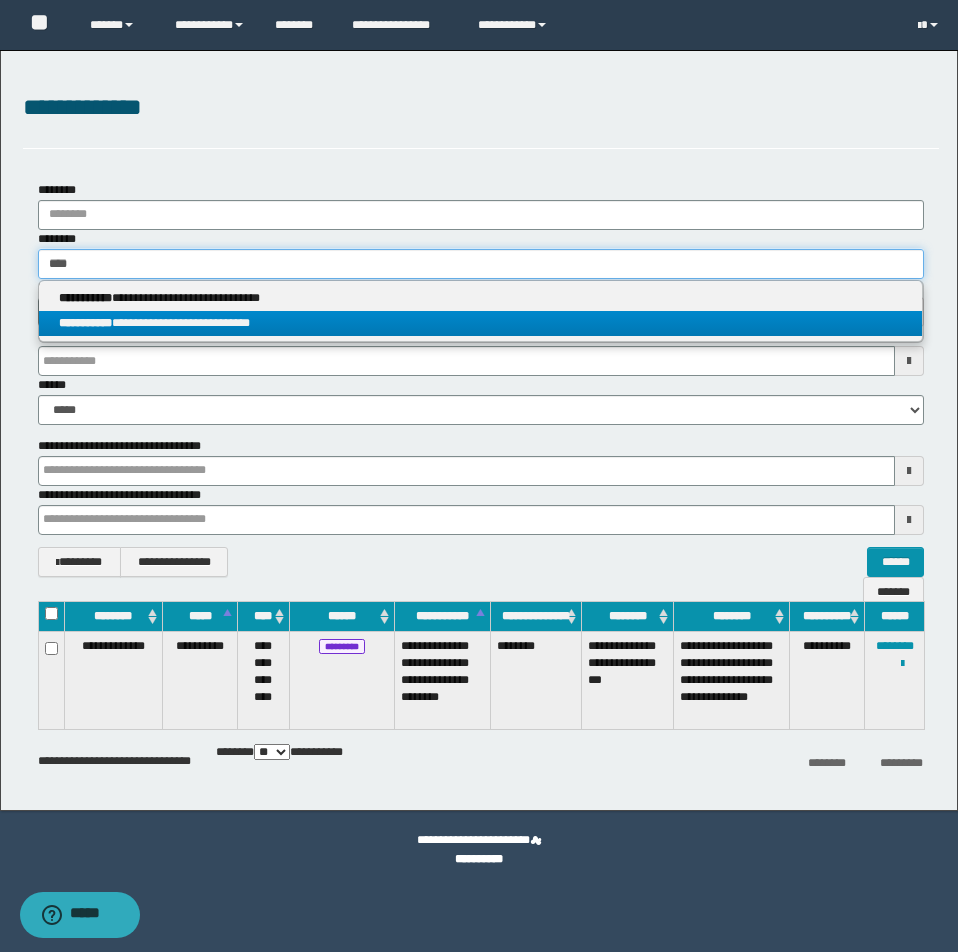 type on "**********" 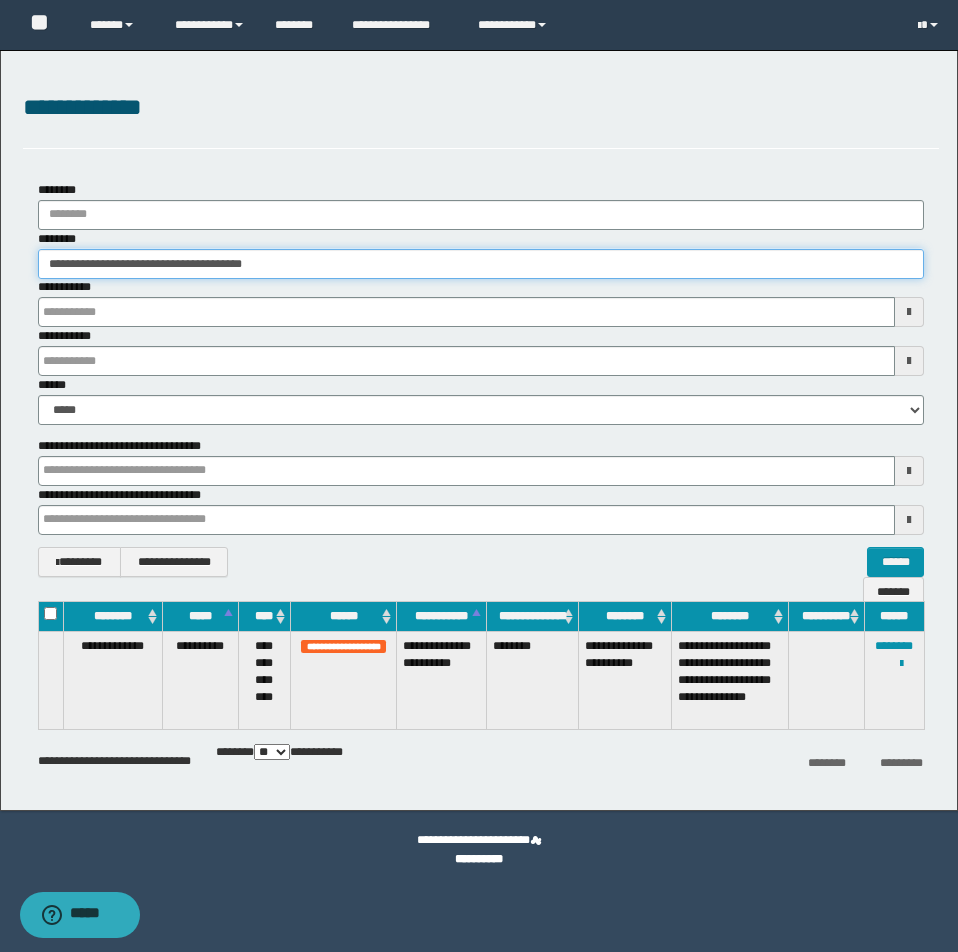 click on "**********" at bounding box center [481, 264] 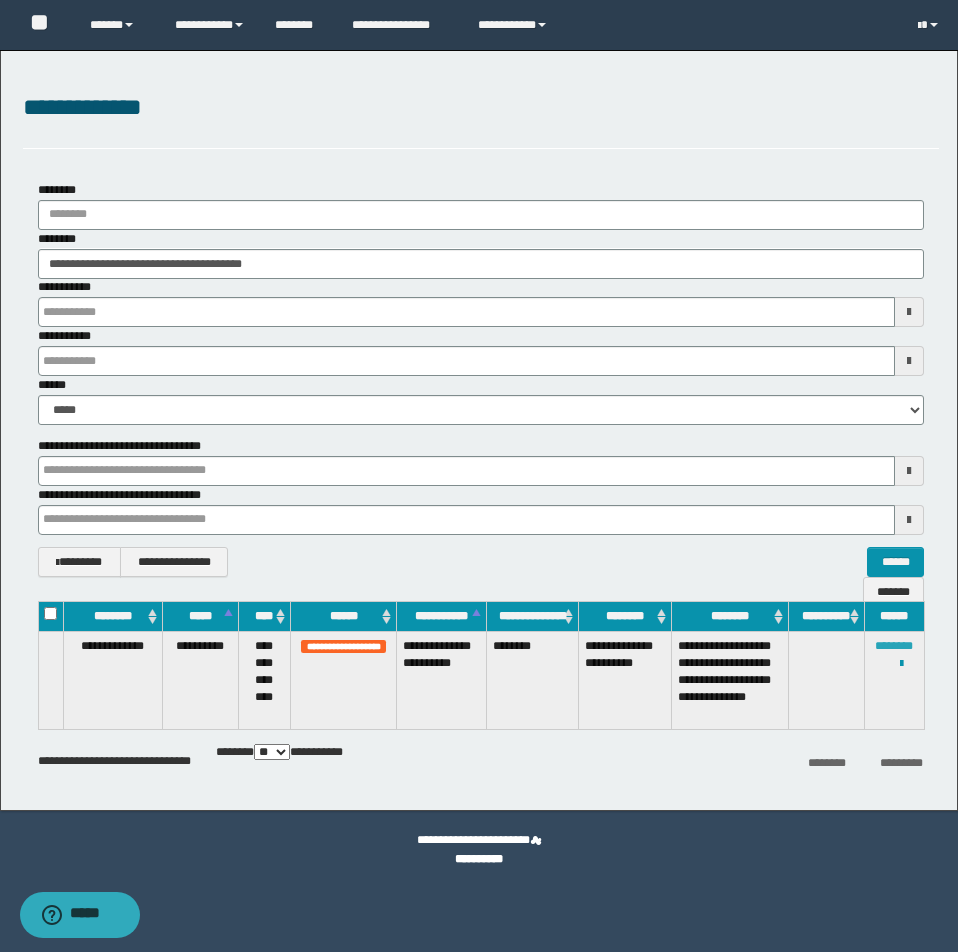 click on "********" at bounding box center (894, 646) 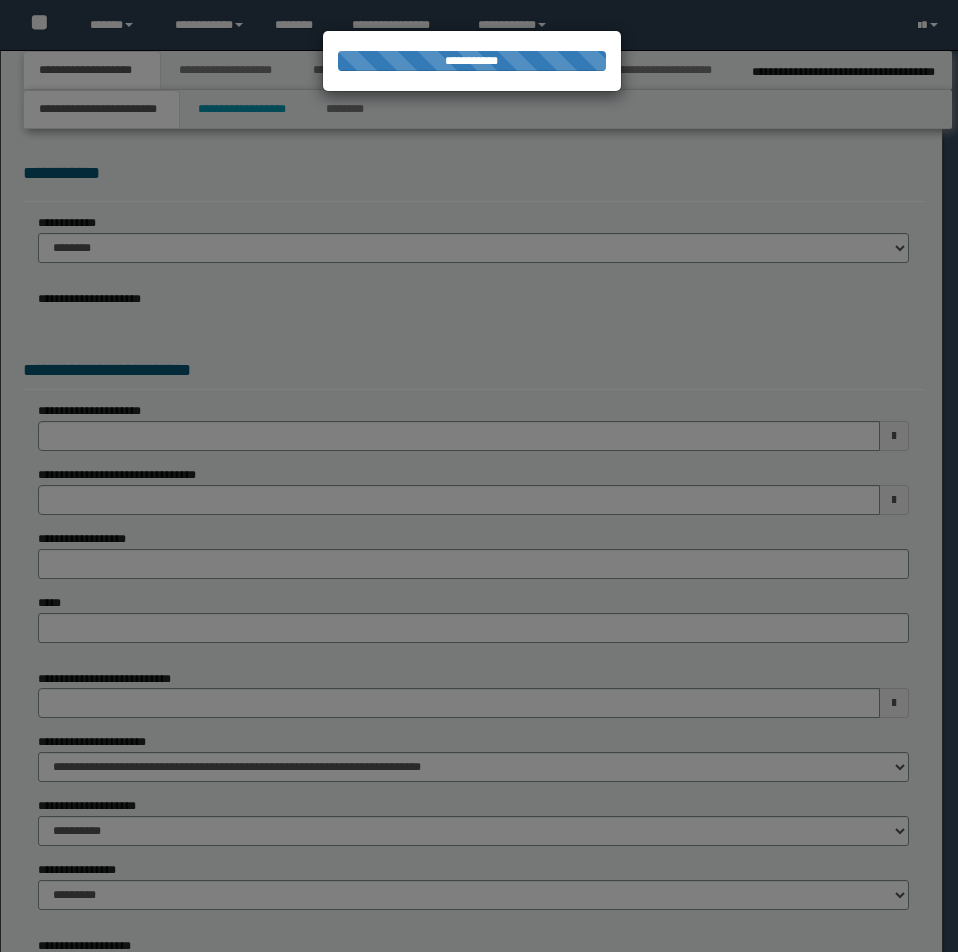 select on "*" 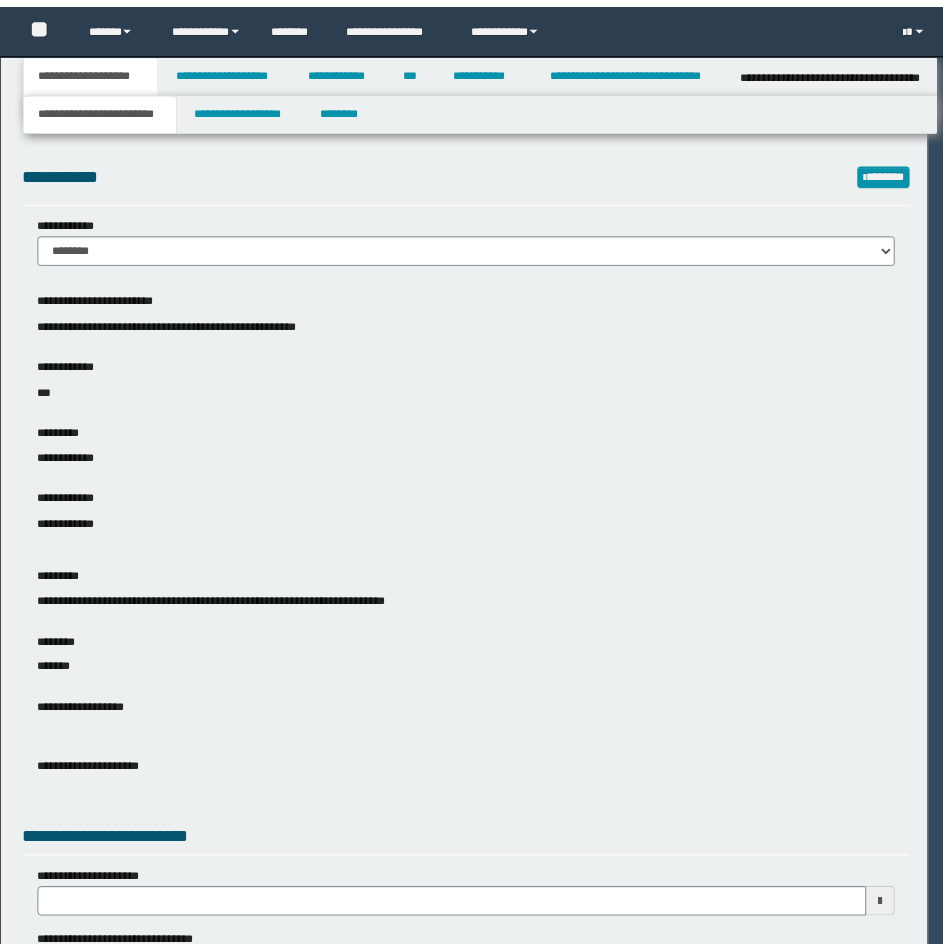 scroll, scrollTop: 0, scrollLeft: 0, axis: both 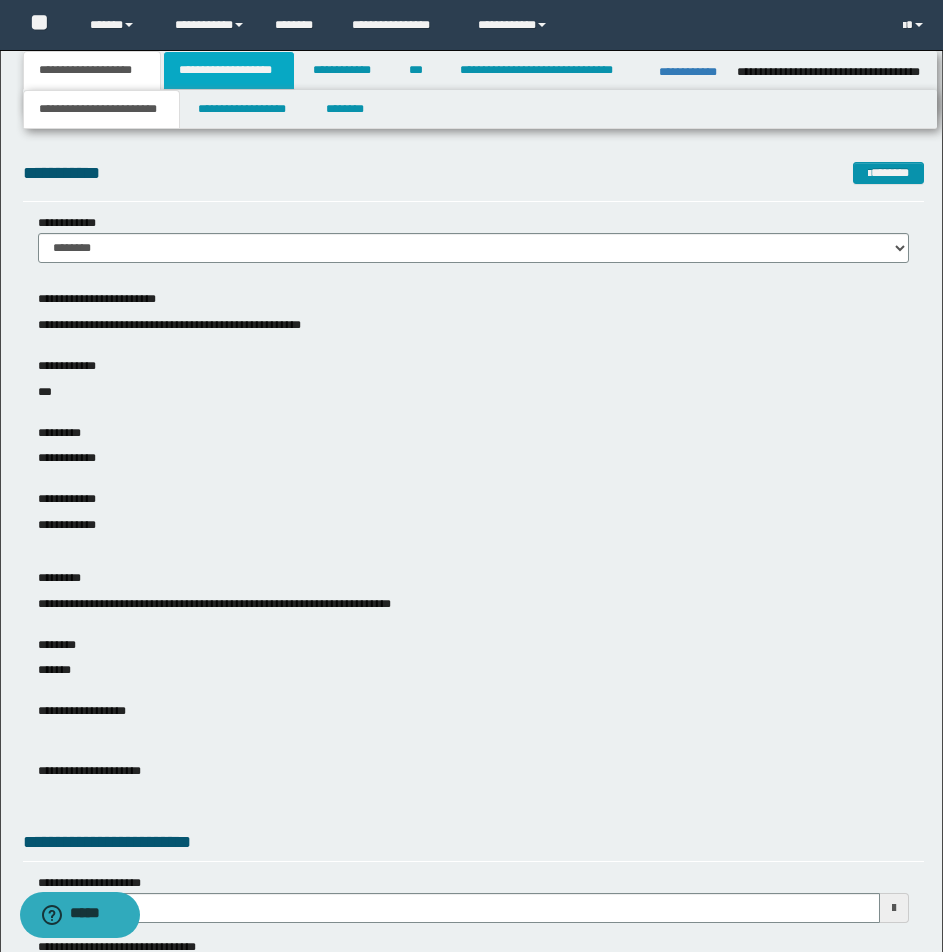 click on "**********" at bounding box center [229, 70] 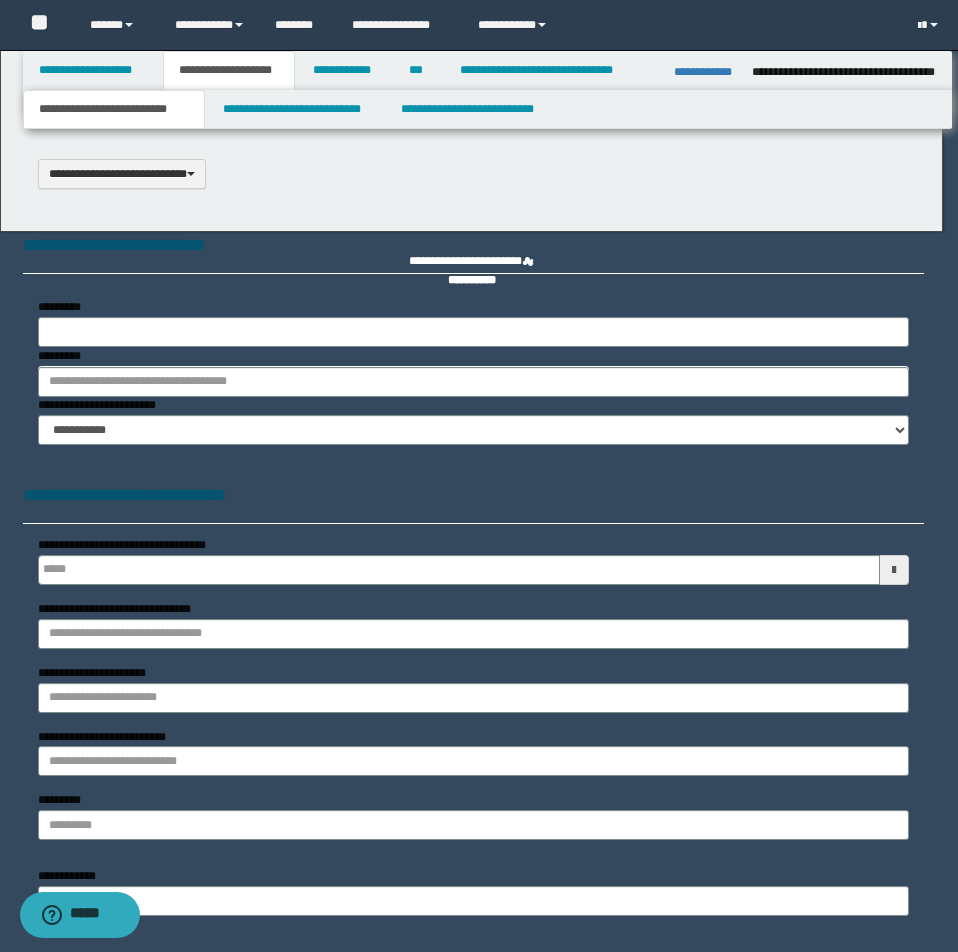 type 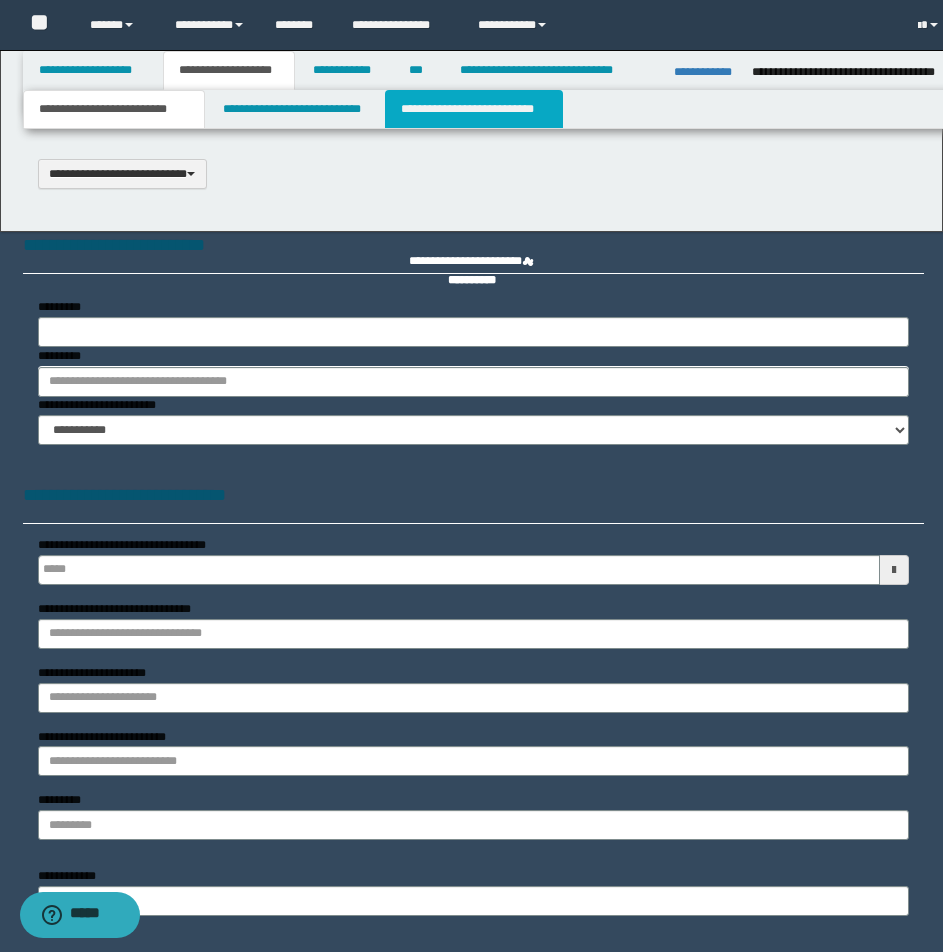 click on "**********" at bounding box center (474, 109) 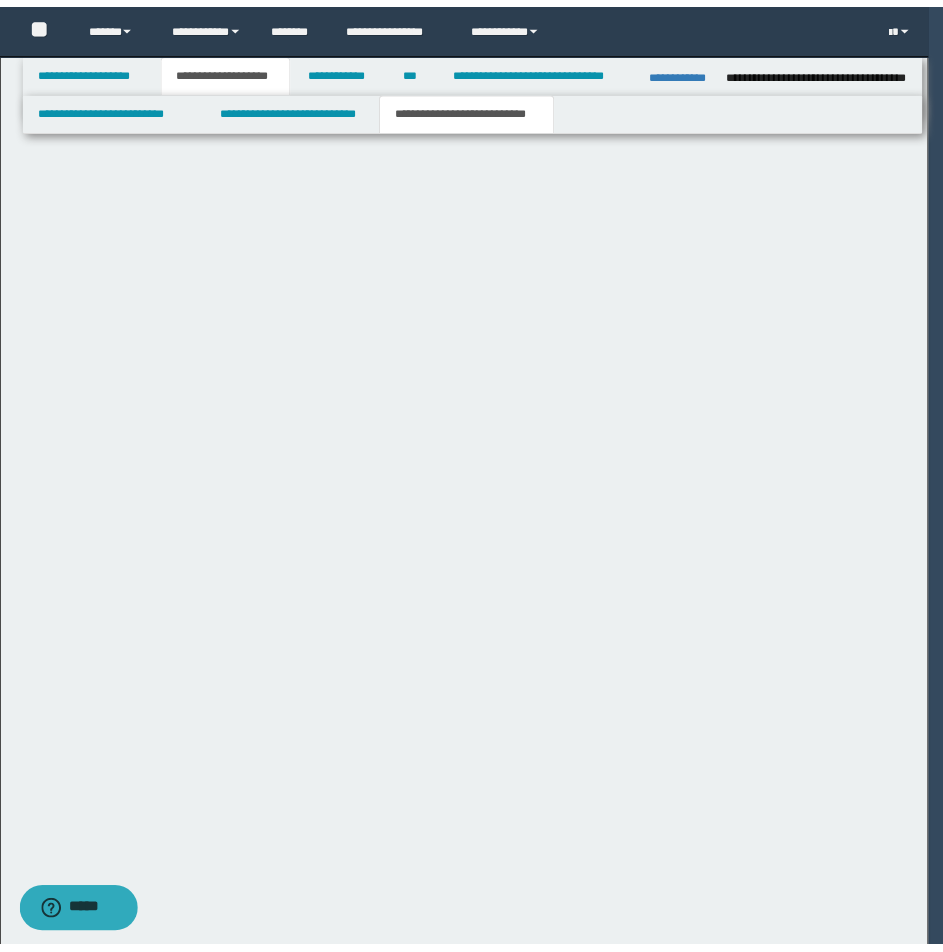 scroll, scrollTop: 0, scrollLeft: 0, axis: both 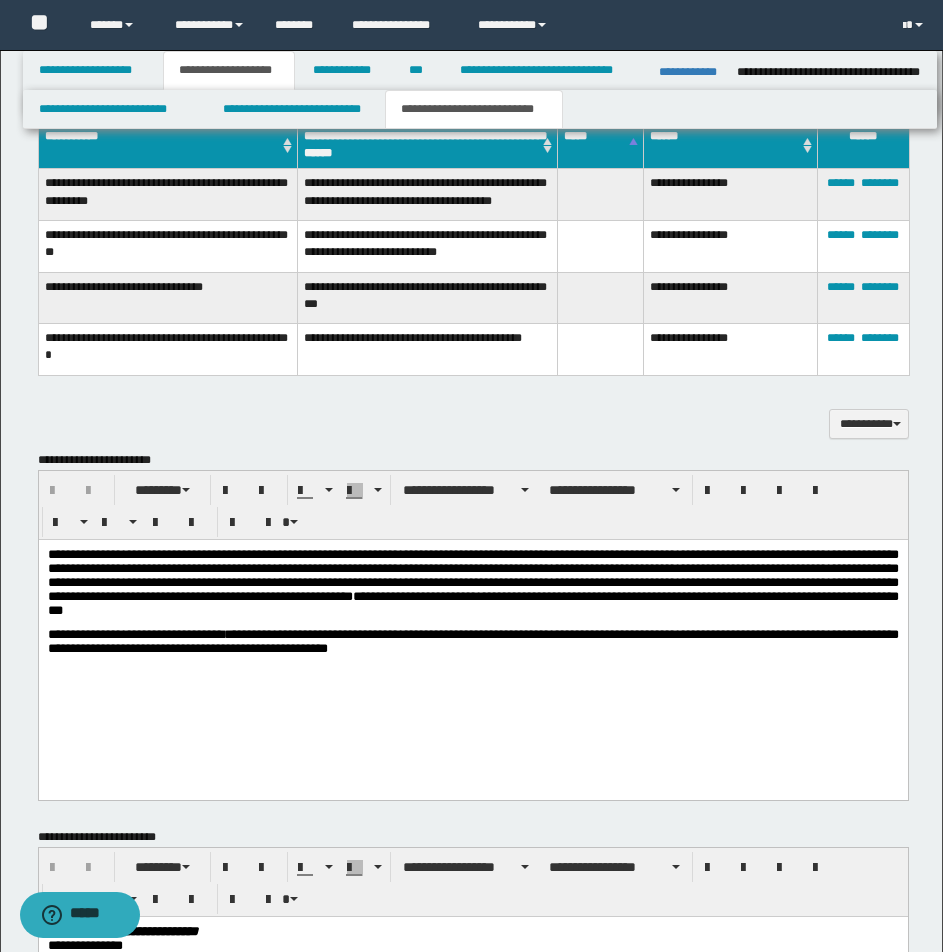 click on "**********" at bounding box center (472, 641) 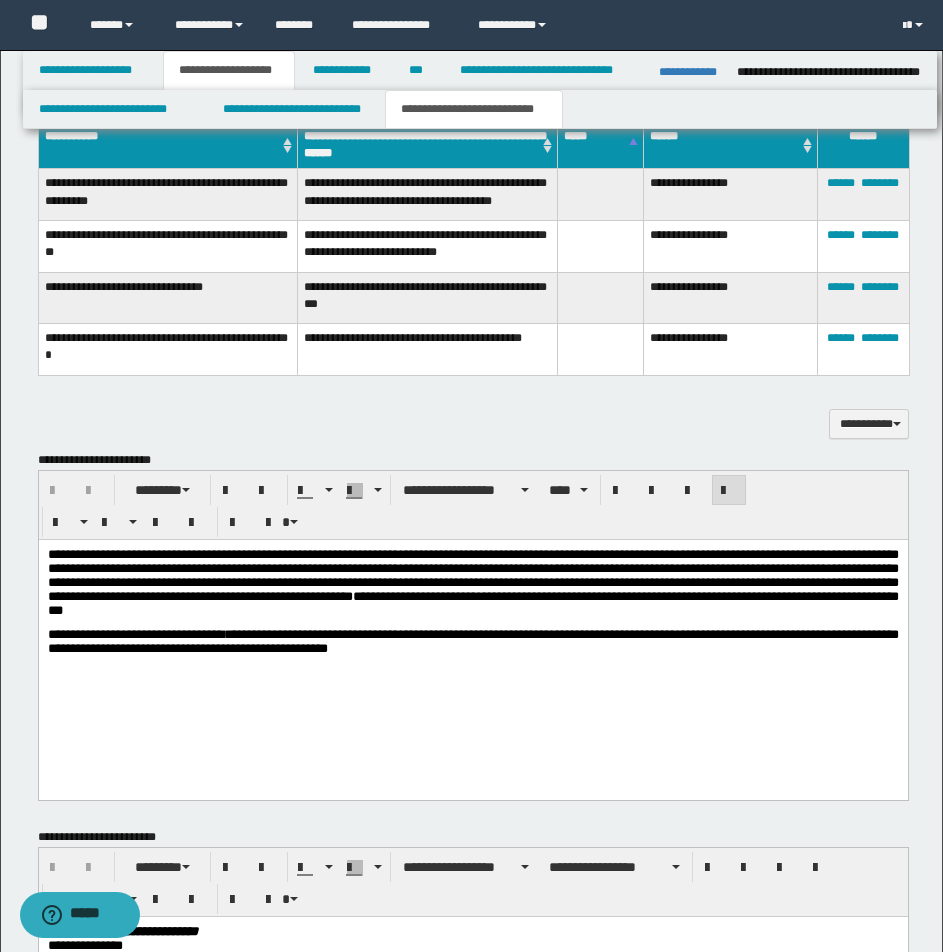 click on "**********" at bounding box center [472, 641] 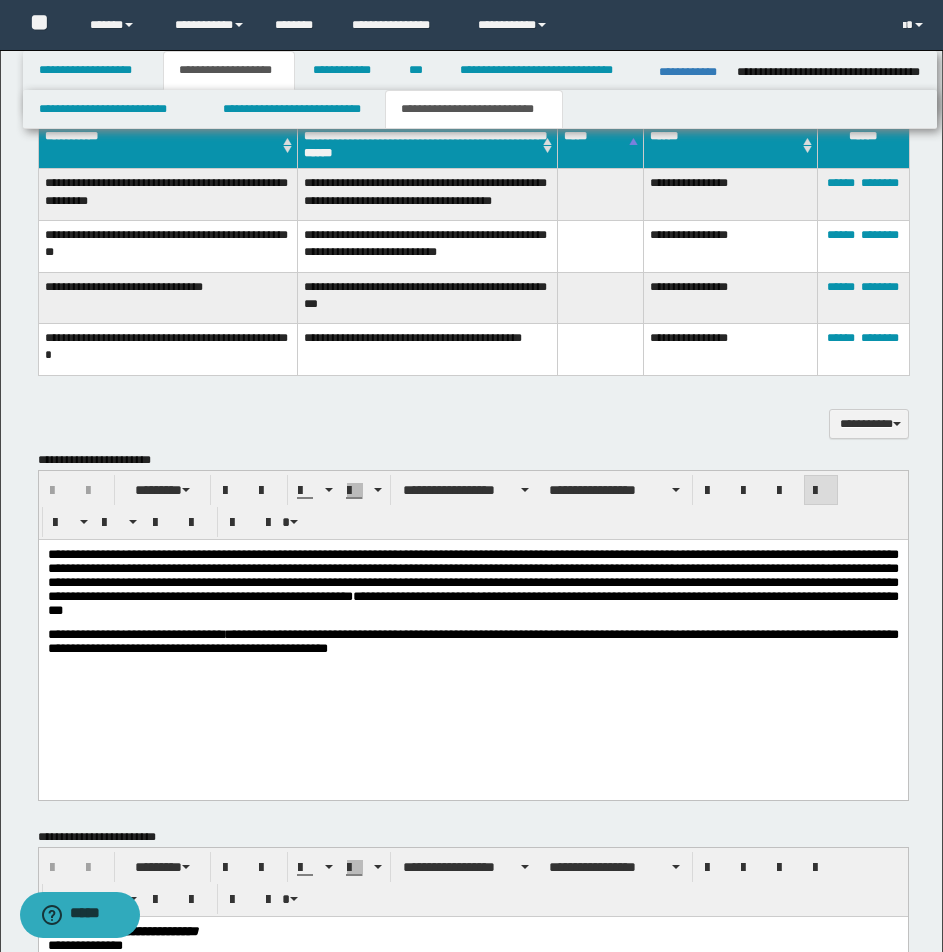 click on "**********" at bounding box center (472, 641) 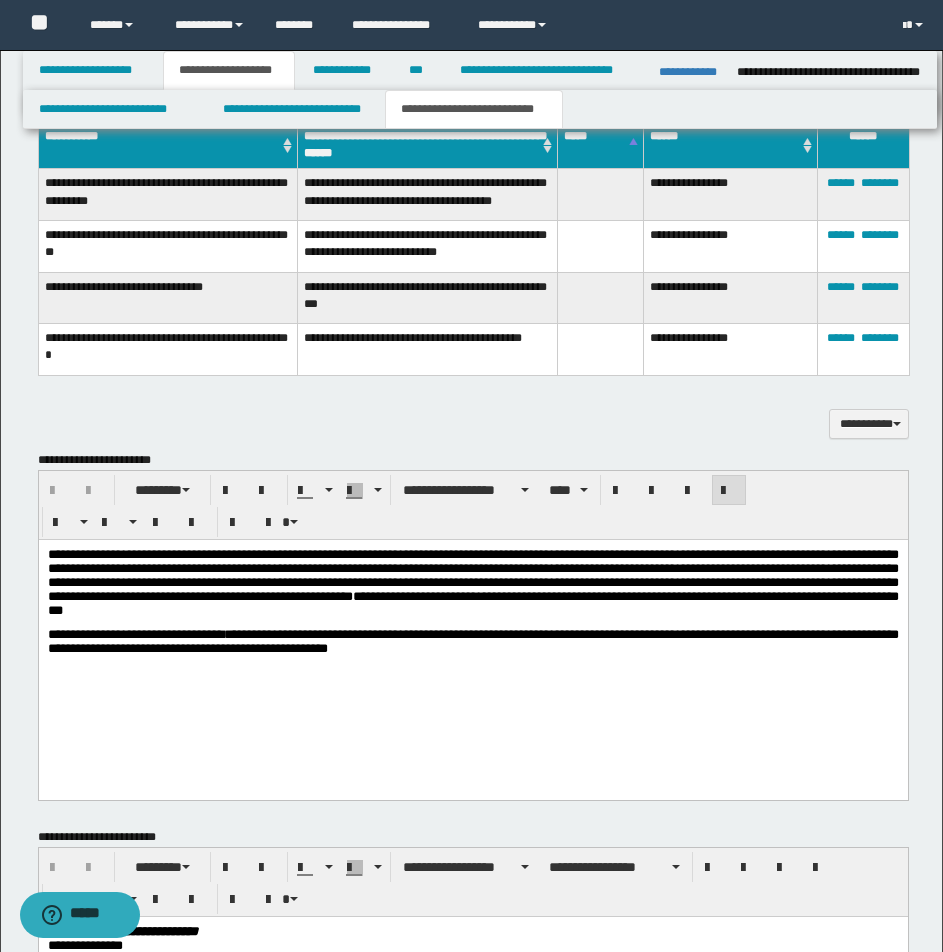 click on "**********" at bounding box center (472, 641) 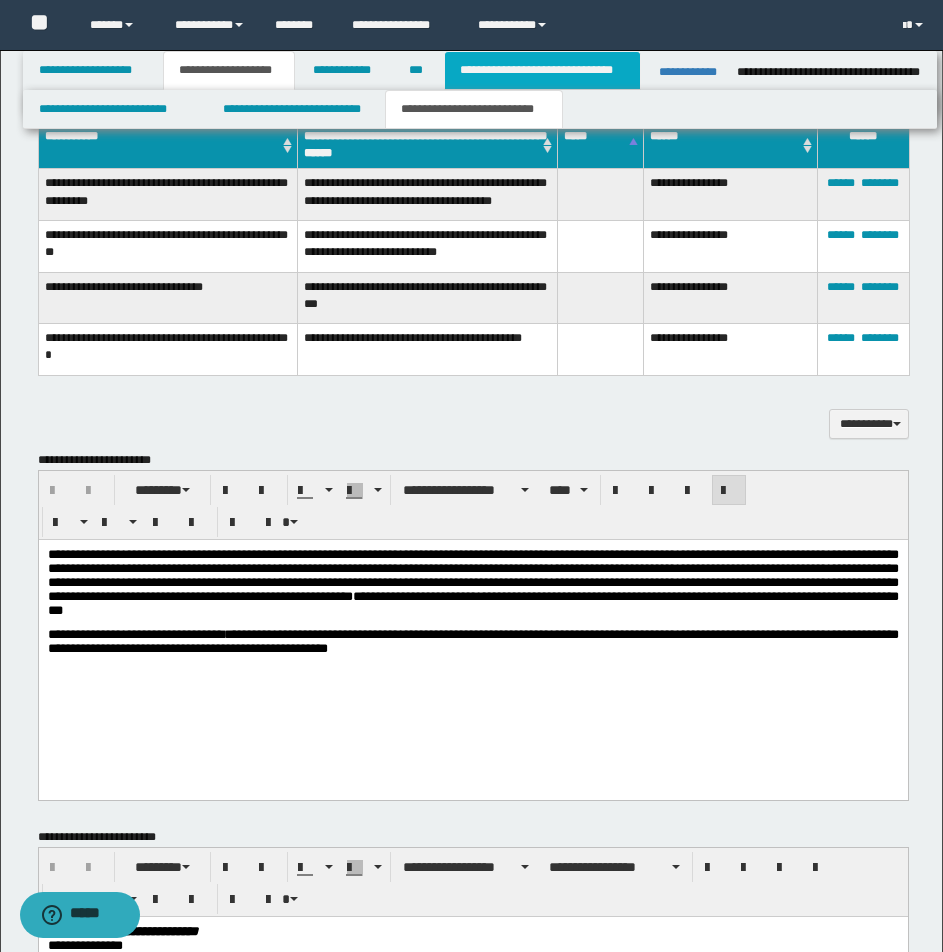click on "**********" at bounding box center (542, 70) 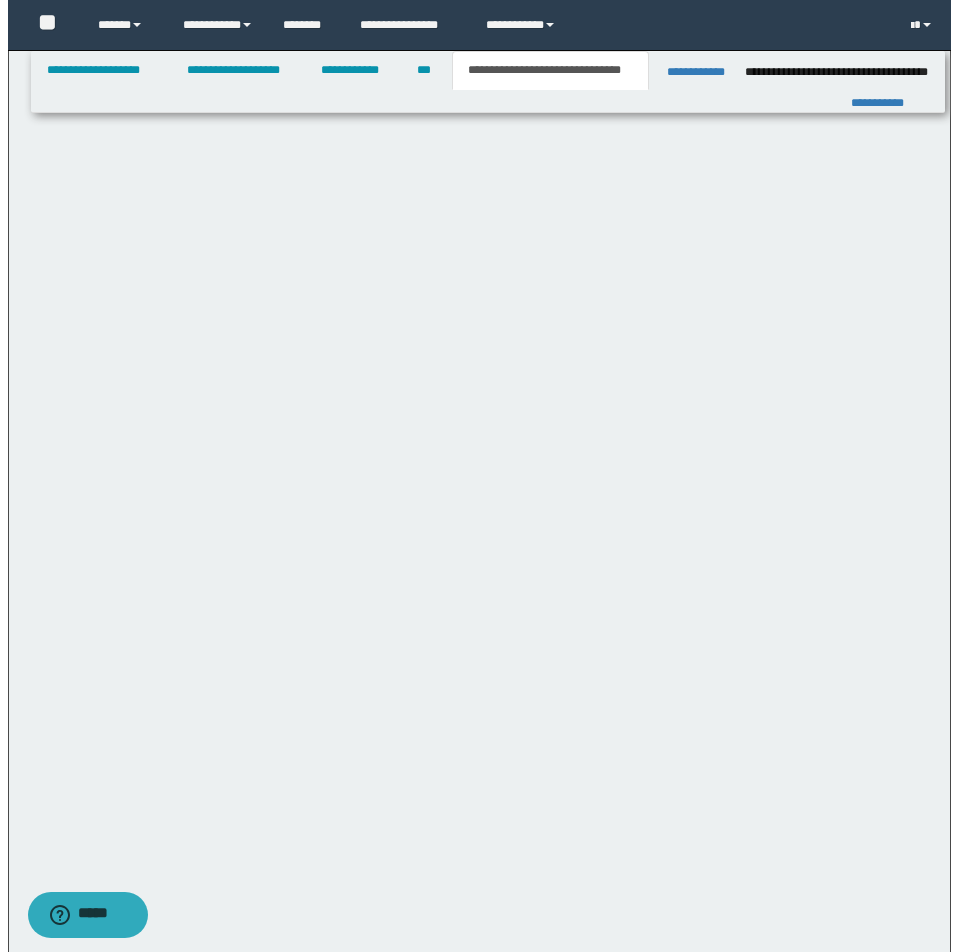 scroll, scrollTop: 0, scrollLeft: 0, axis: both 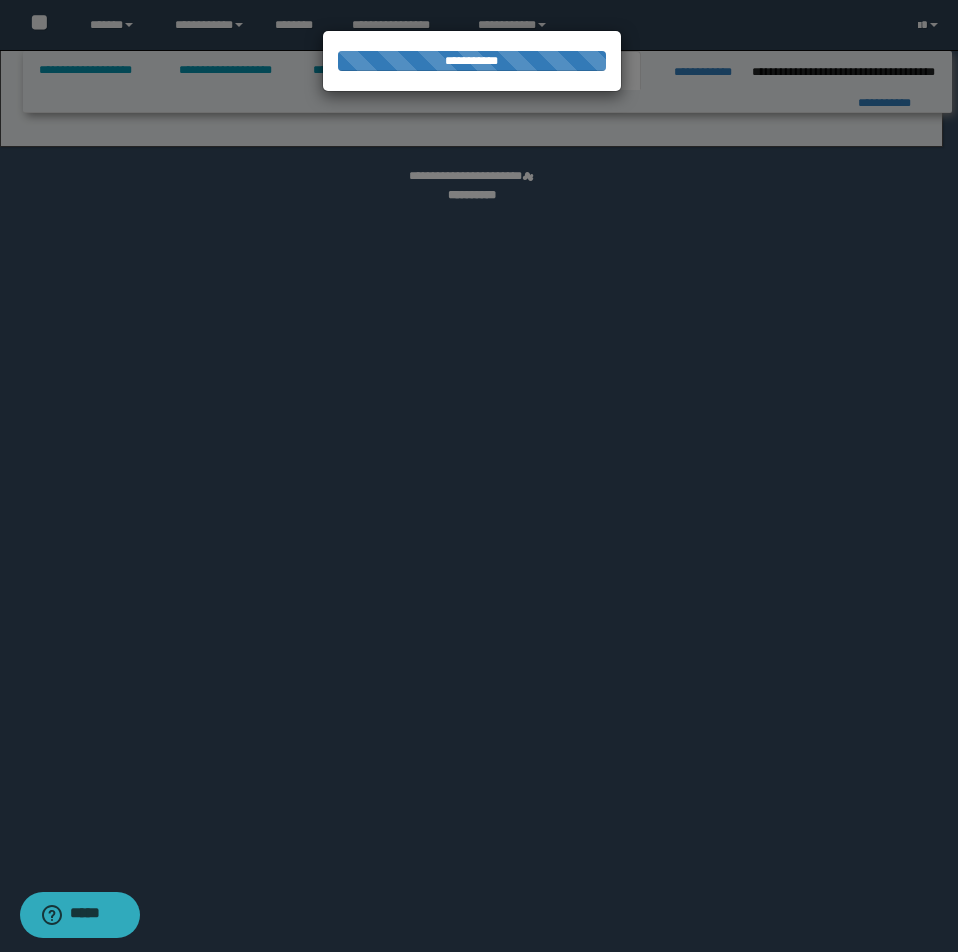 select on "*" 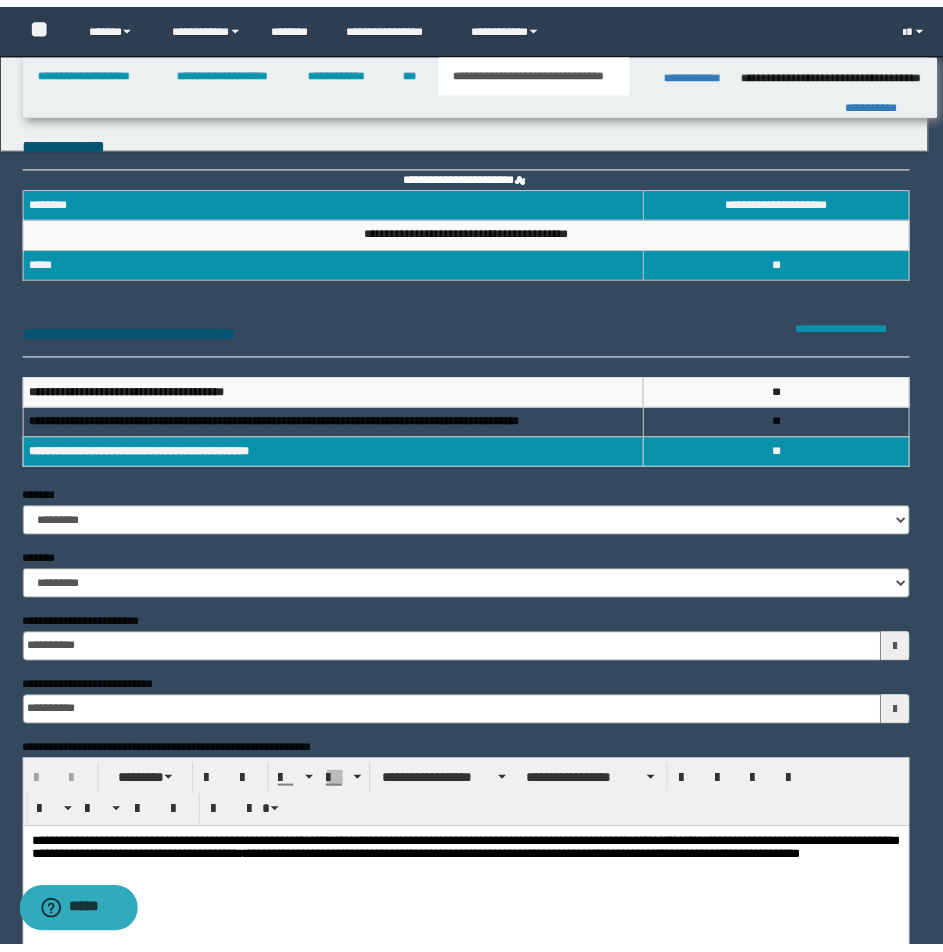 scroll, scrollTop: 0, scrollLeft: 0, axis: both 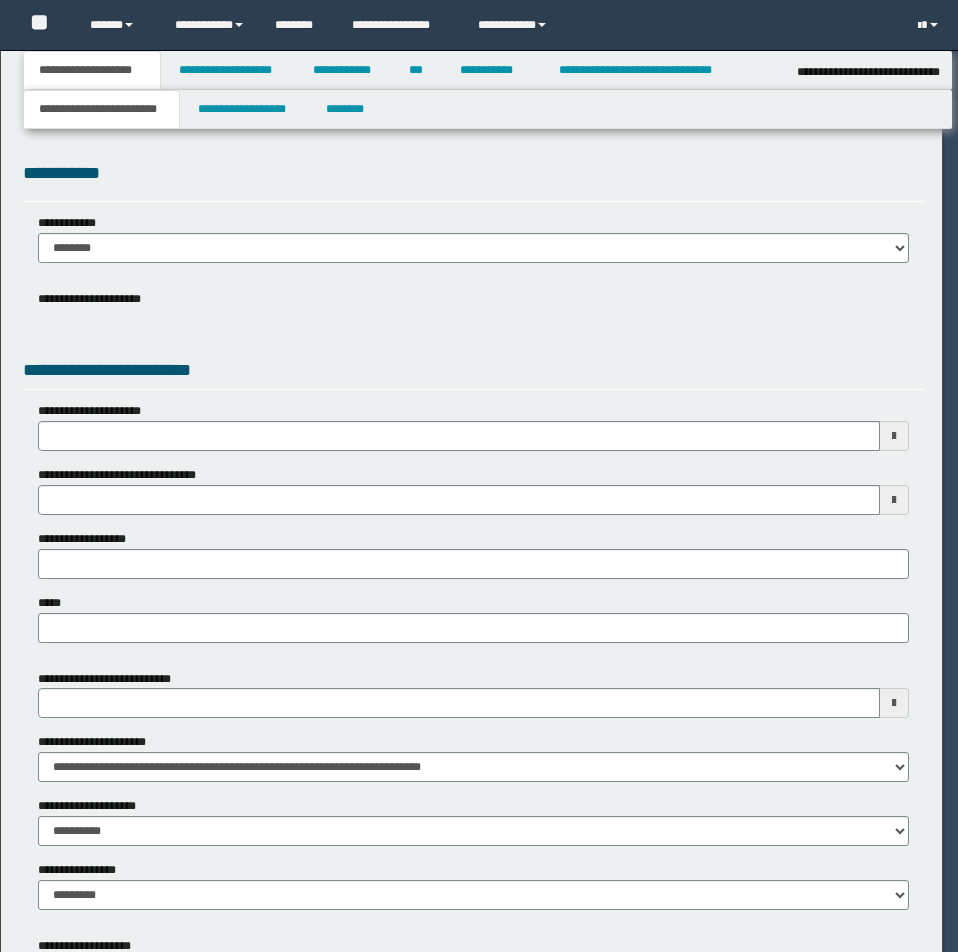 select on "*" 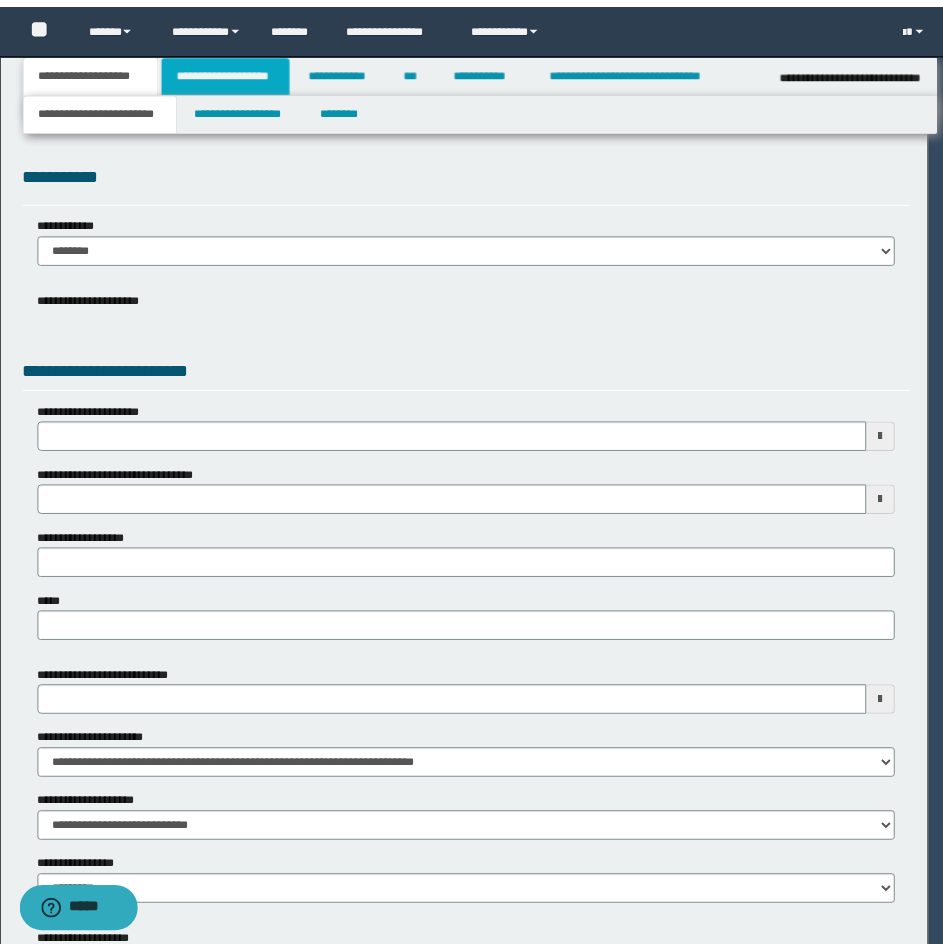scroll, scrollTop: 0, scrollLeft: 0, axis: both 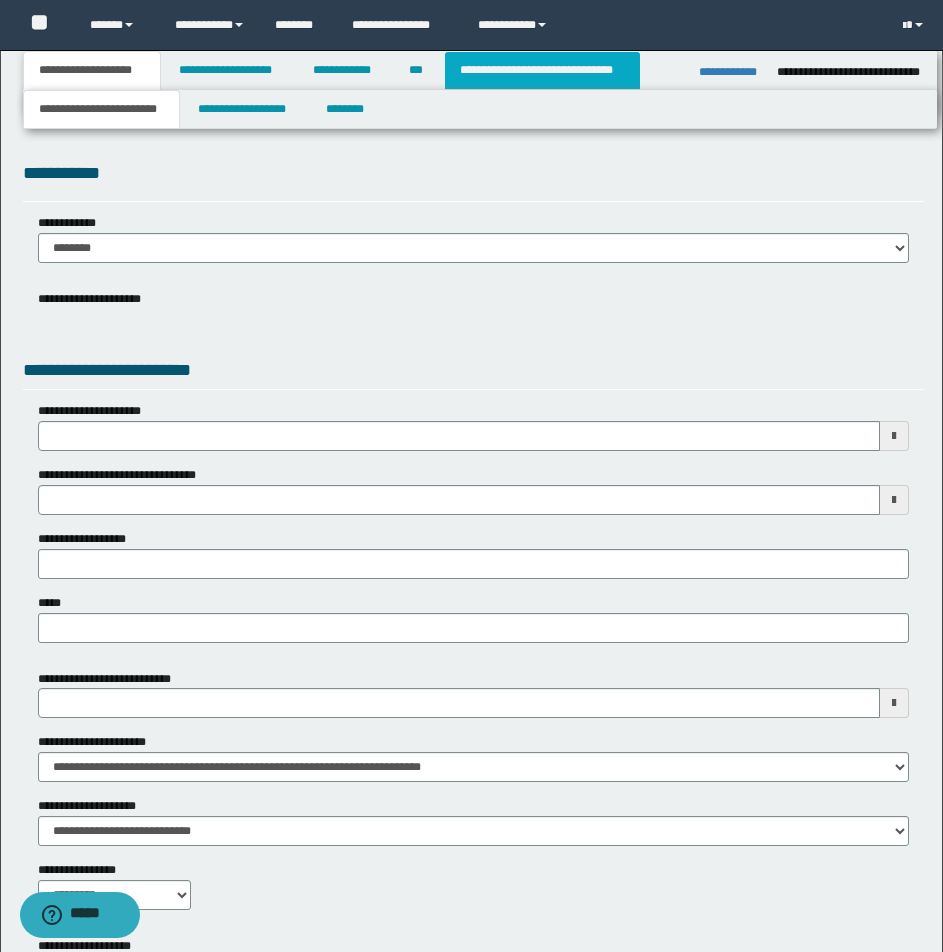 click on "**********" at bounding box center [542, 70] 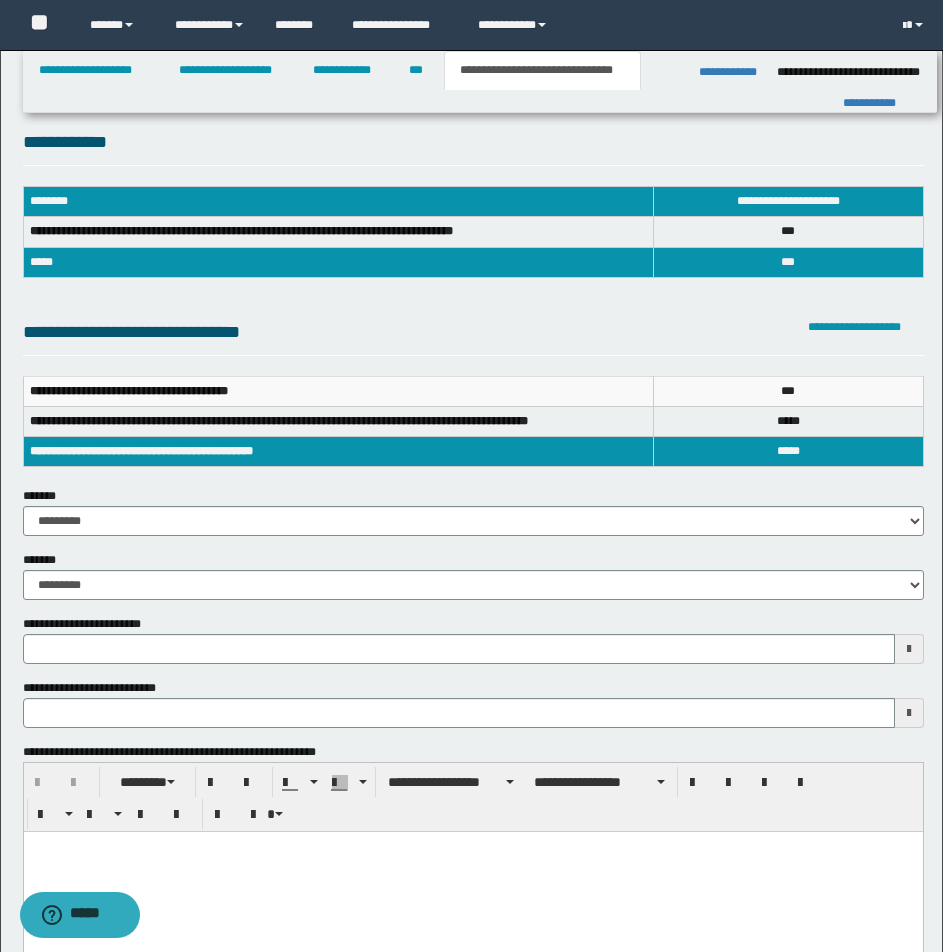 scroll, scrollTop: 0, scrollLeft: 0, axis: both 